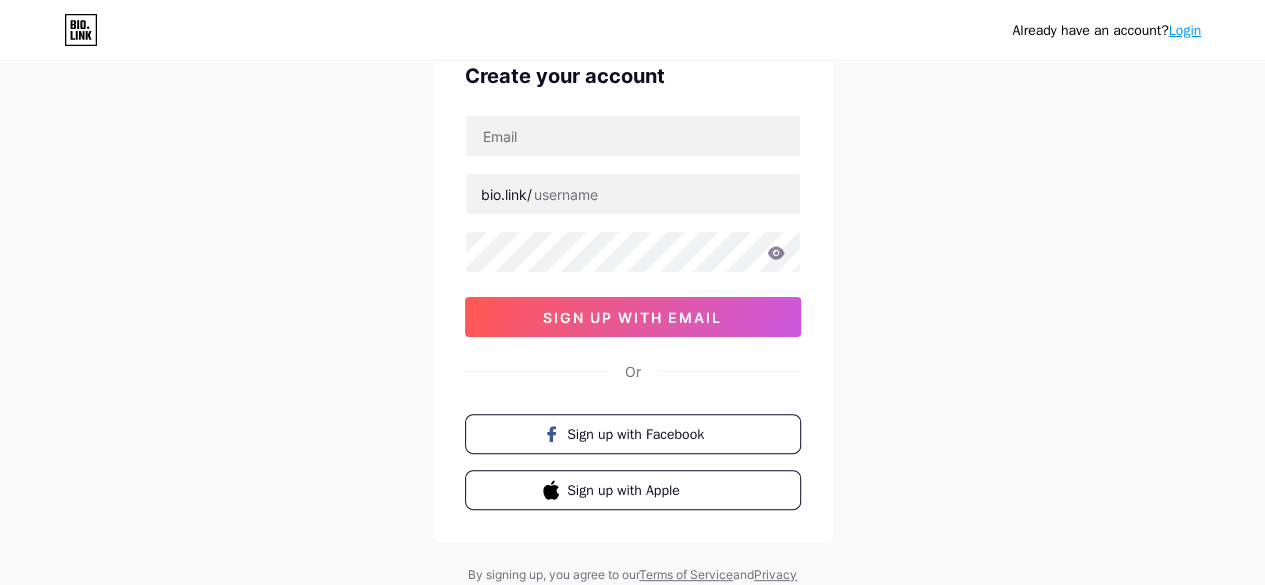scroll, scrollTop: 0, scrollLeft: 0, axis: both 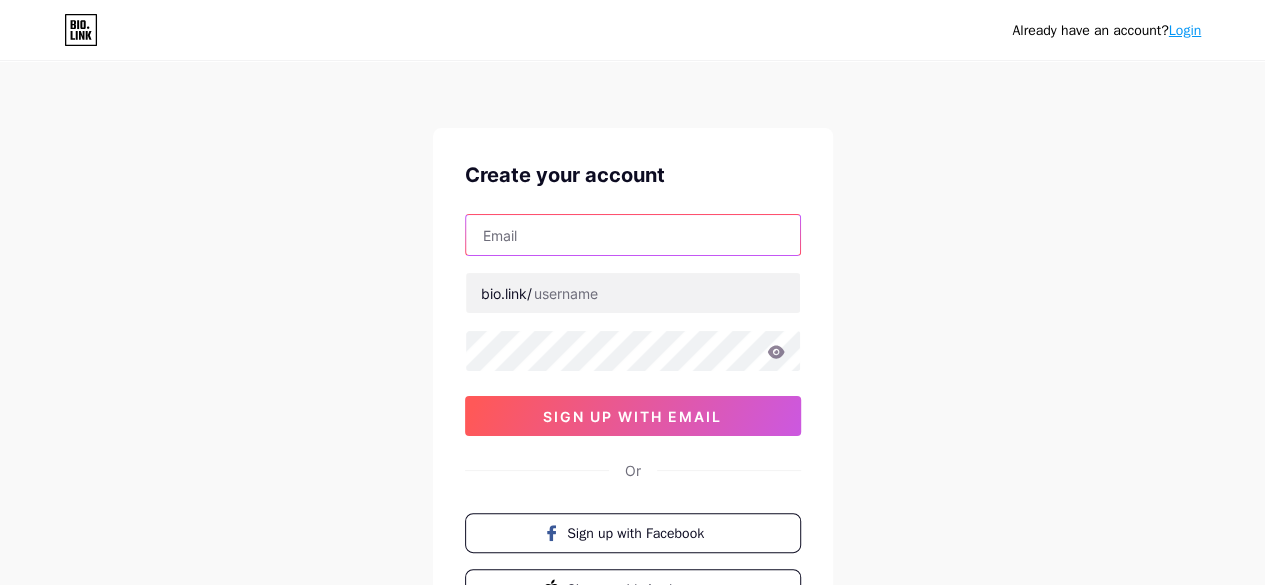 click at bounding box center (633, 235) 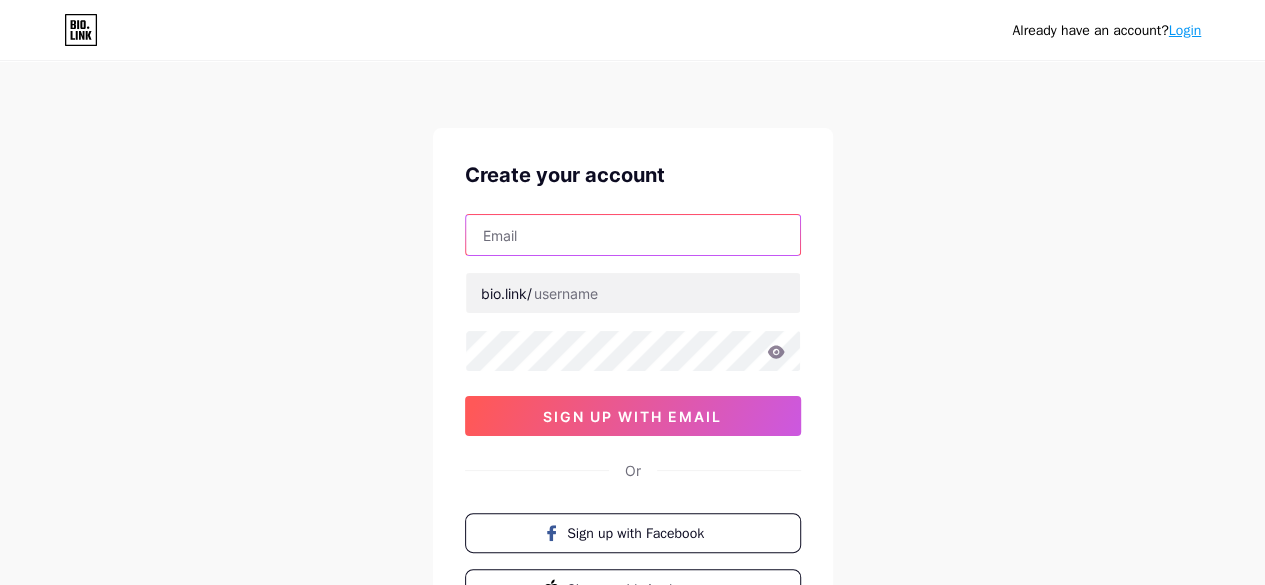 click at bounding box center (633, 235) 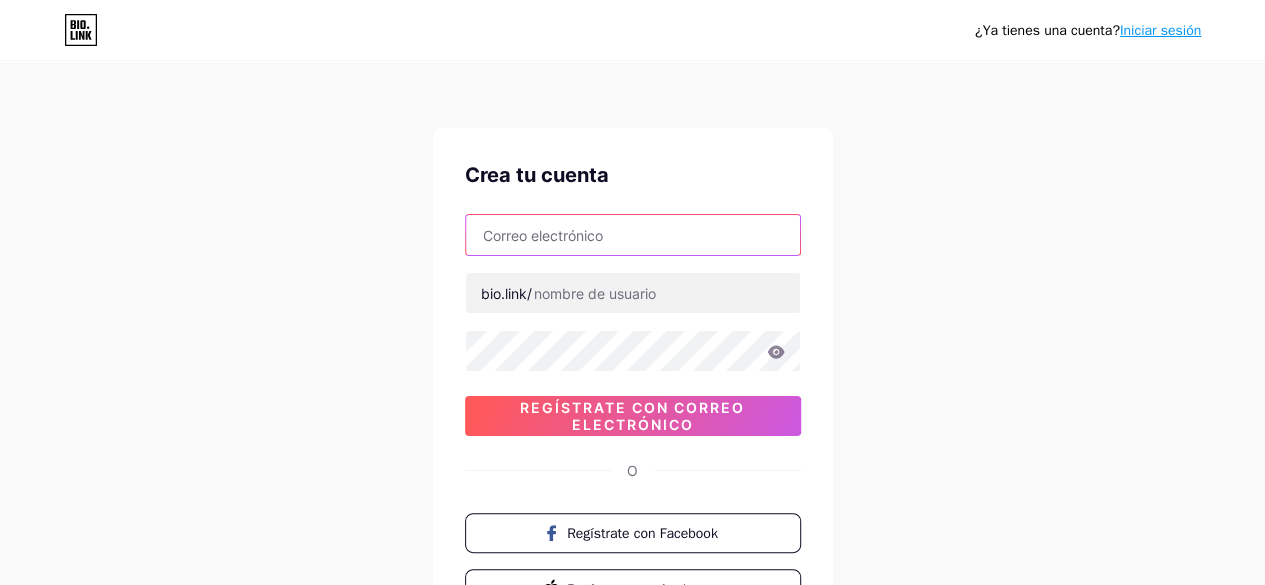 click at bounding box center (633, 235) 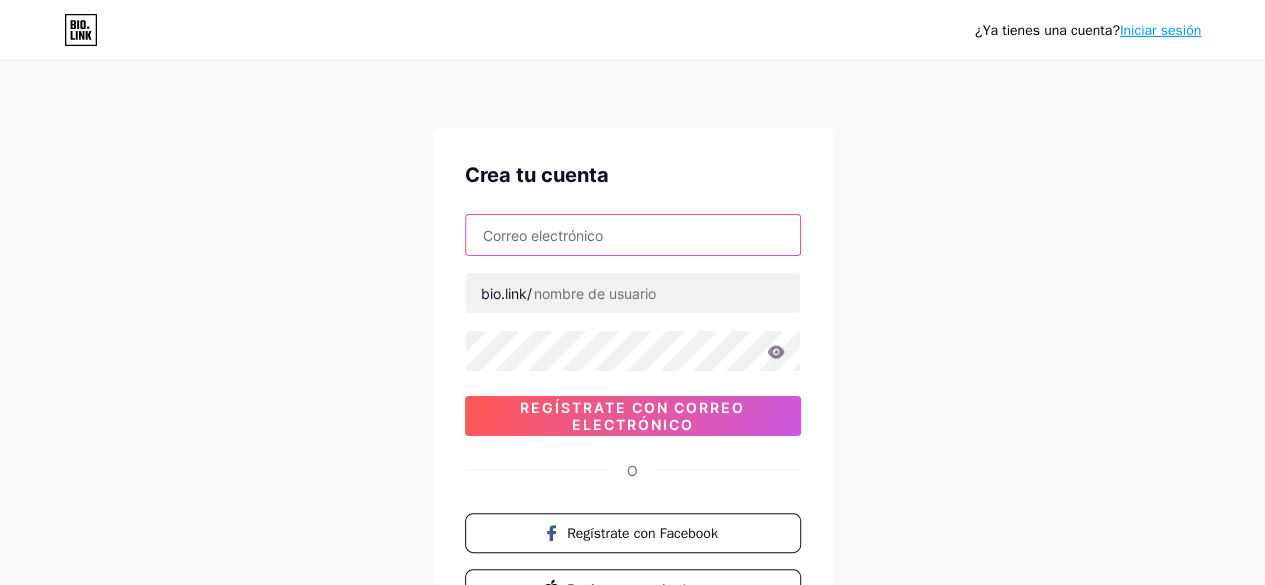 click at bounding box center (633, 235) 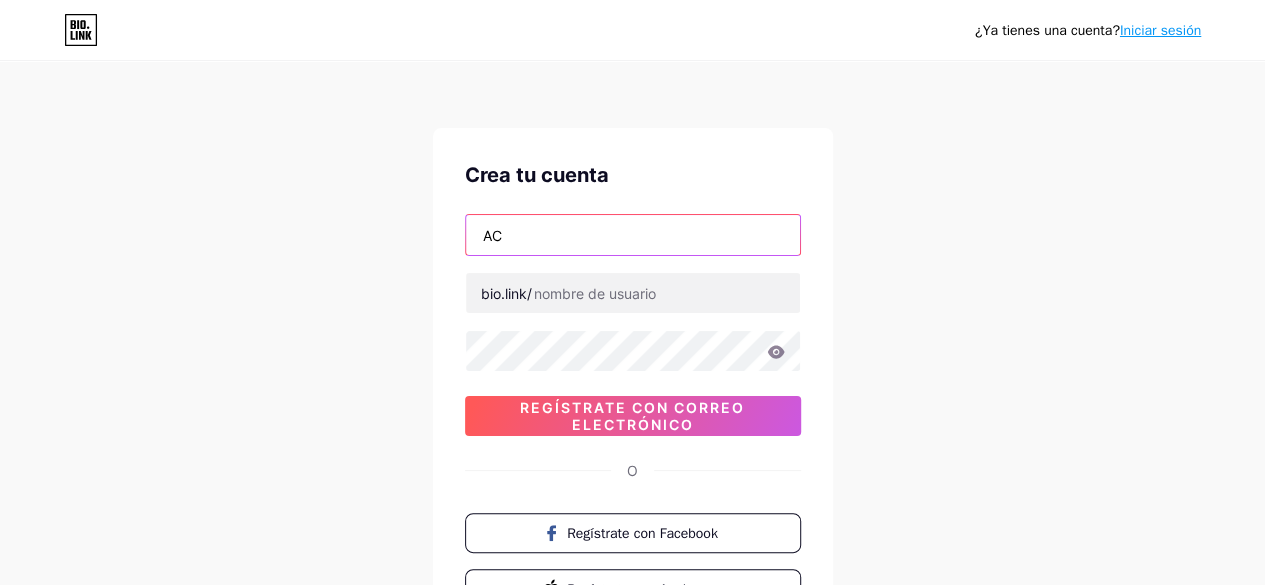 type on "A" 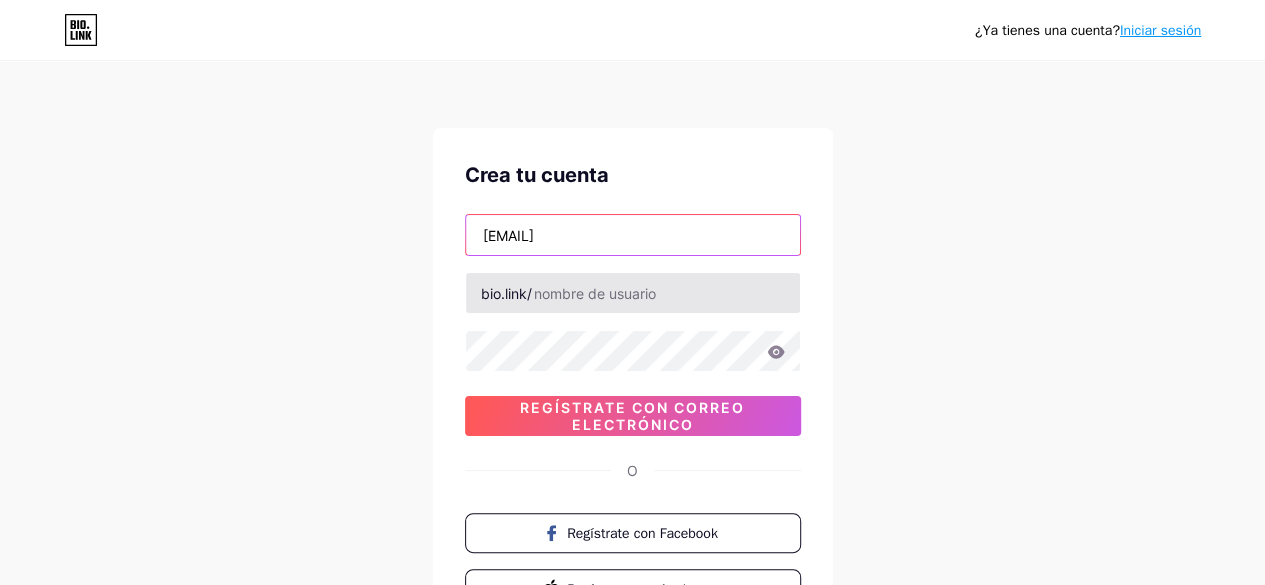 type on "[EMAIL]" 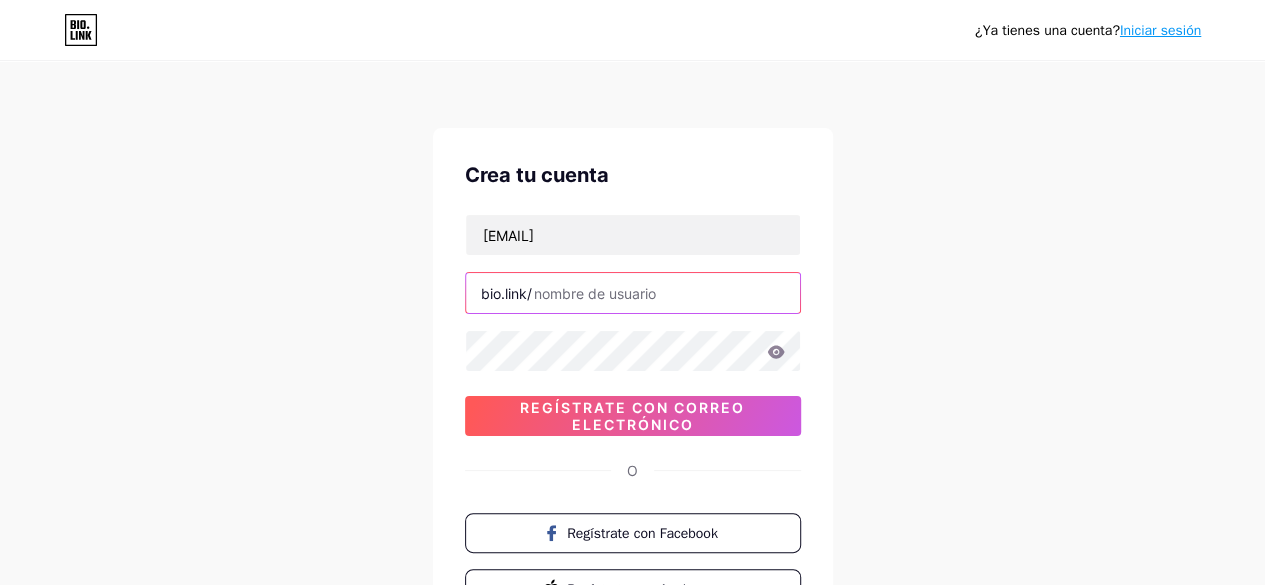 click at bounding box center (633, 293) 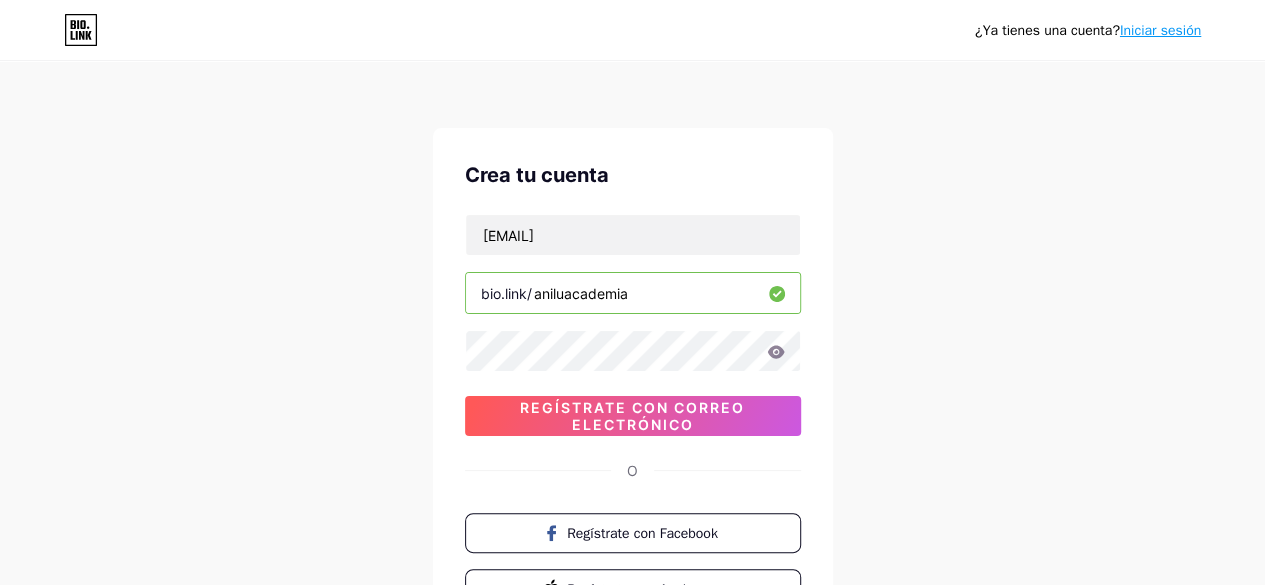 click on "aniluacademia" at bounding box center (633, 293) 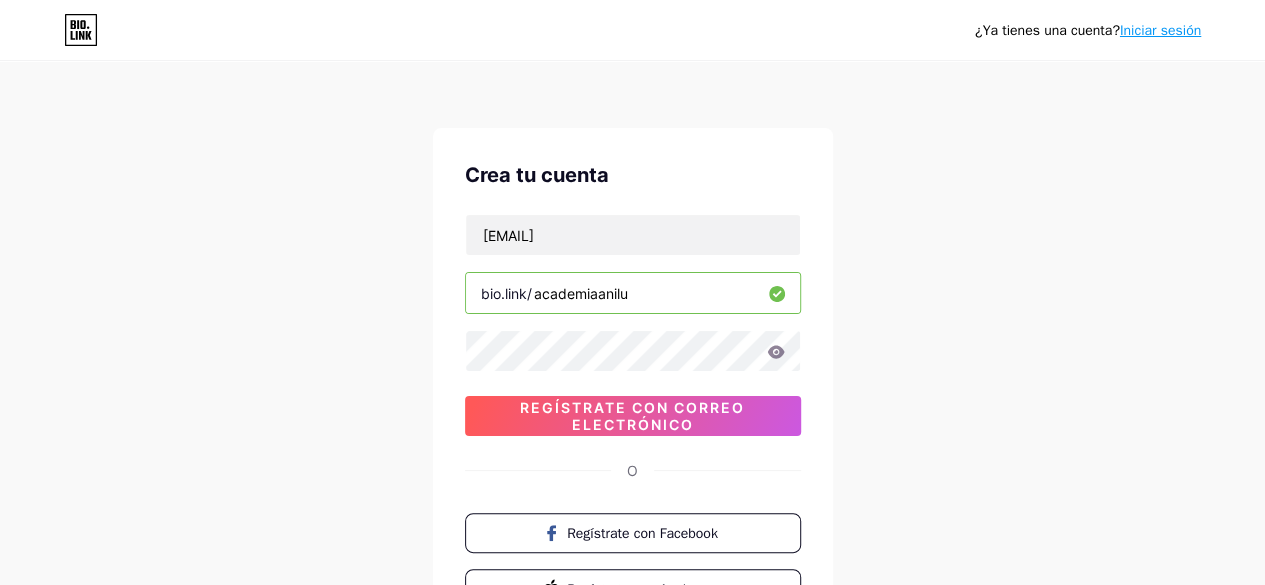 type on "academiaanilu" 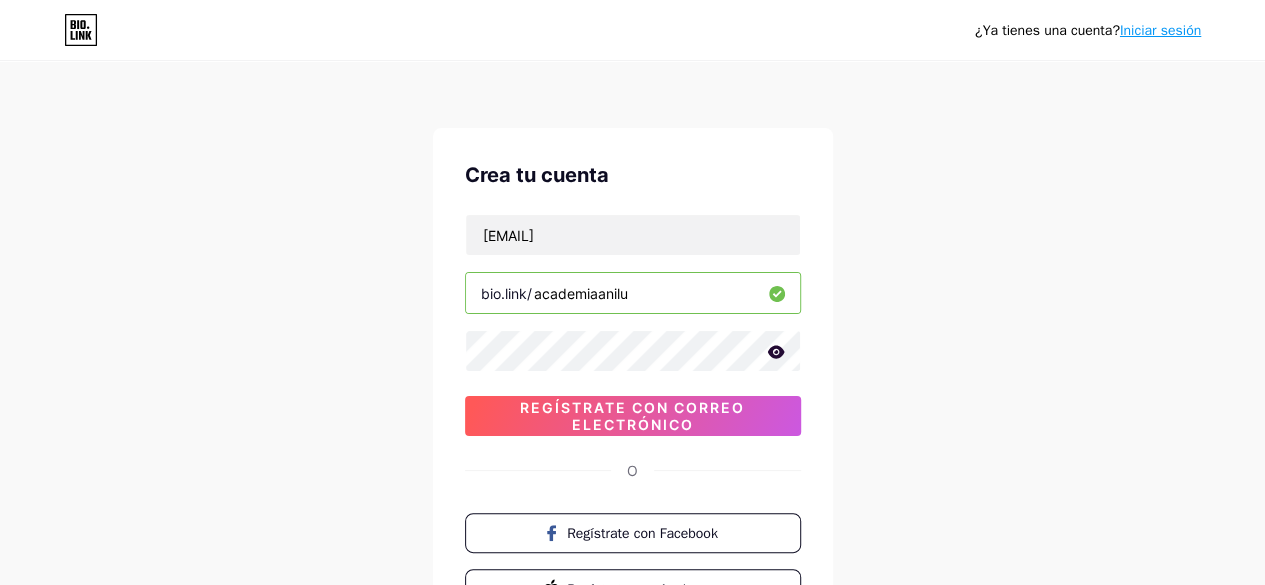 click 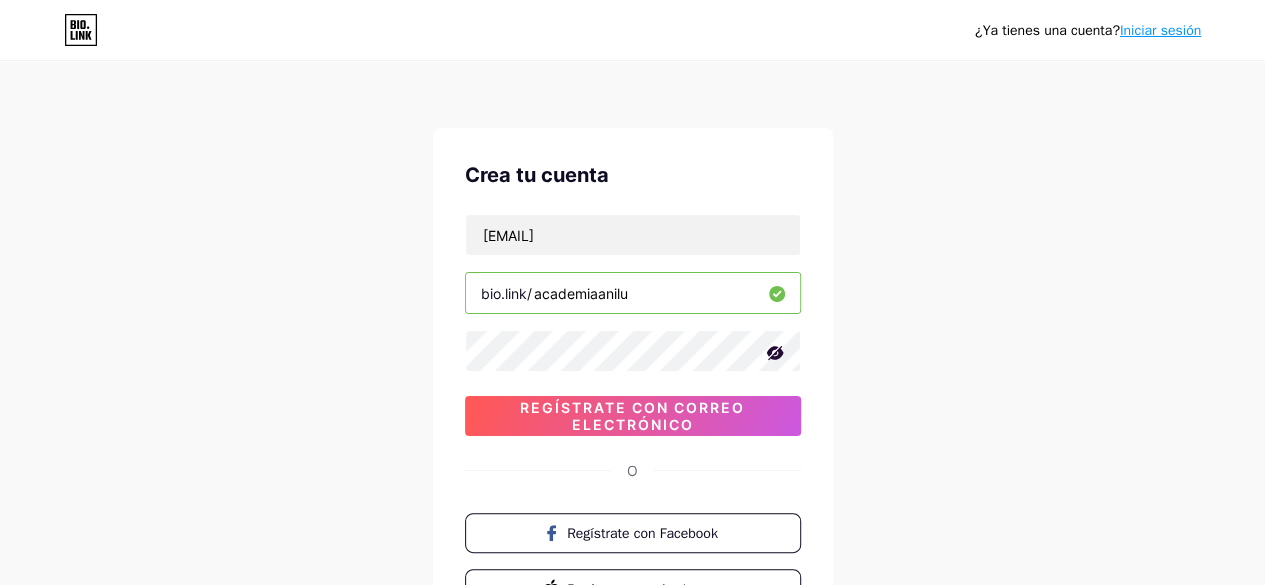 click 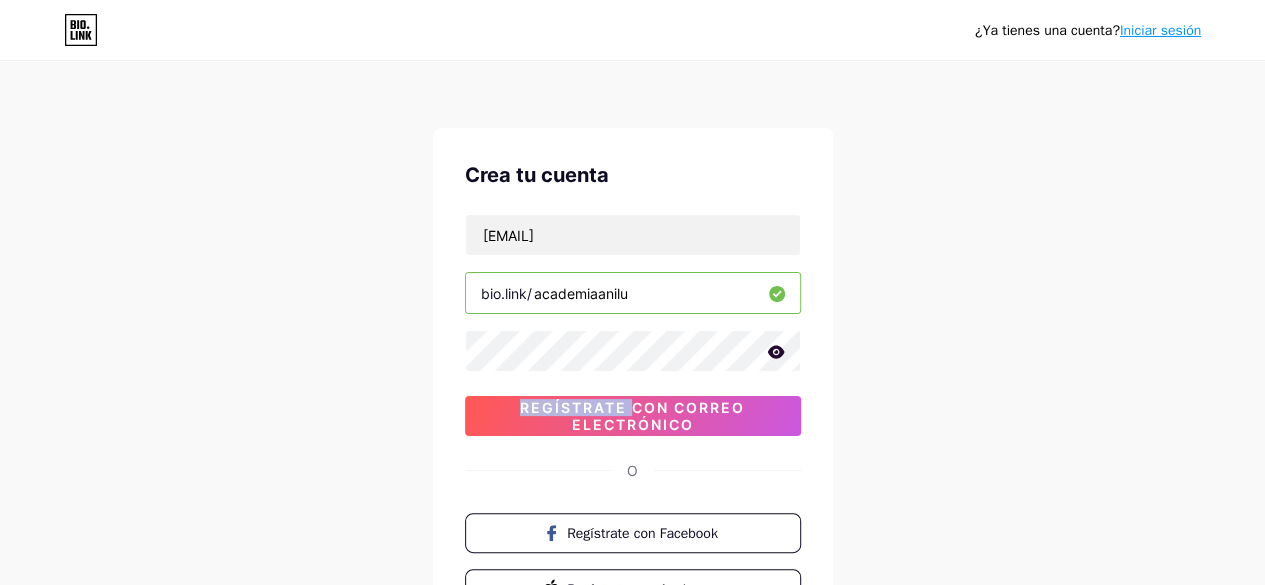 click 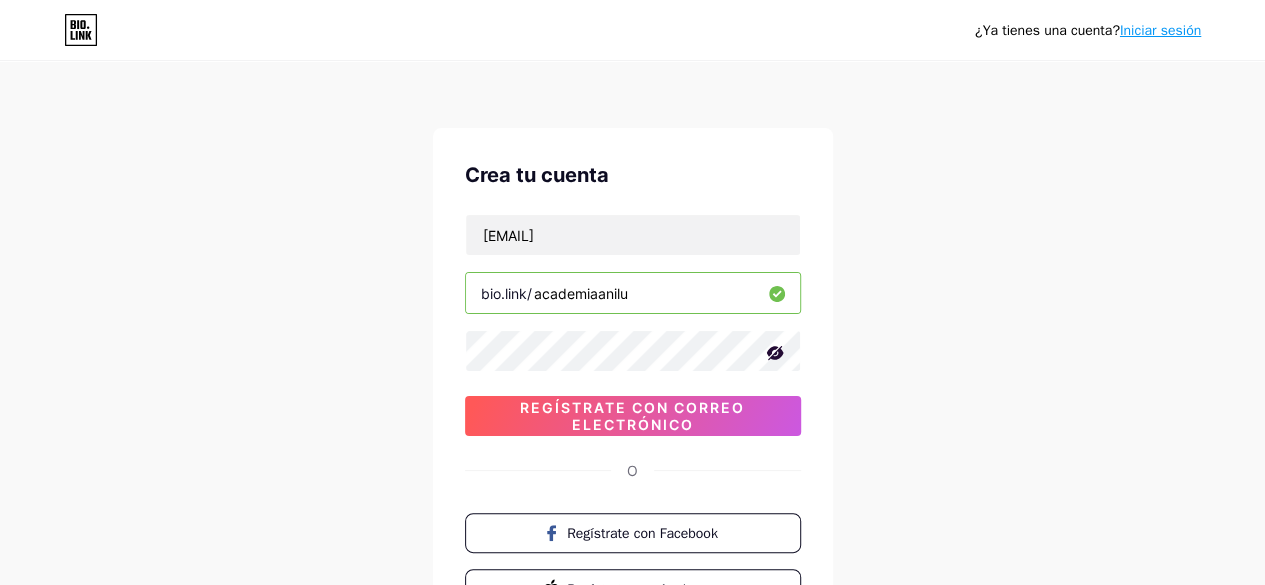 click on "¿Ya tienes una cuenta?  Iniciar sesión   Crea tu cuenta     [EMAIL]     bio.link/   academiaanilu                     Regístrate con correo electrónico         O       Regístrate con Facebook
Regístrate con Apple
Al registrarse, acepta nuestros  Términos de servicio  y  Política de privacidad  ." at bounding box center (632, 382) 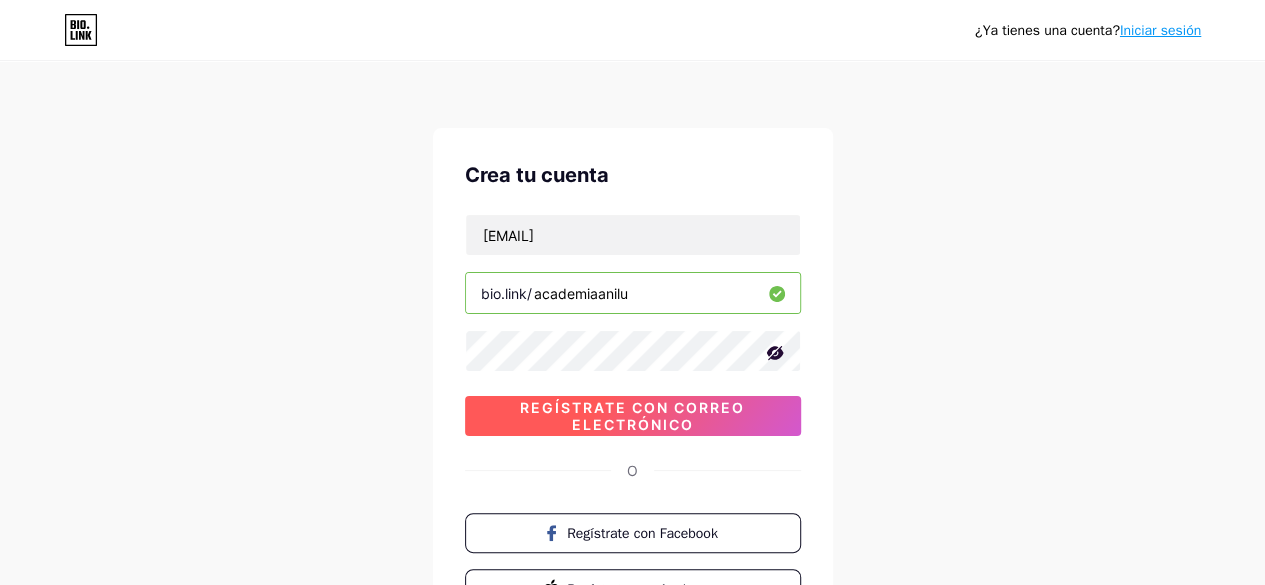 click on "Regístrate con correo electrónico" at bounding box center (632, 416) 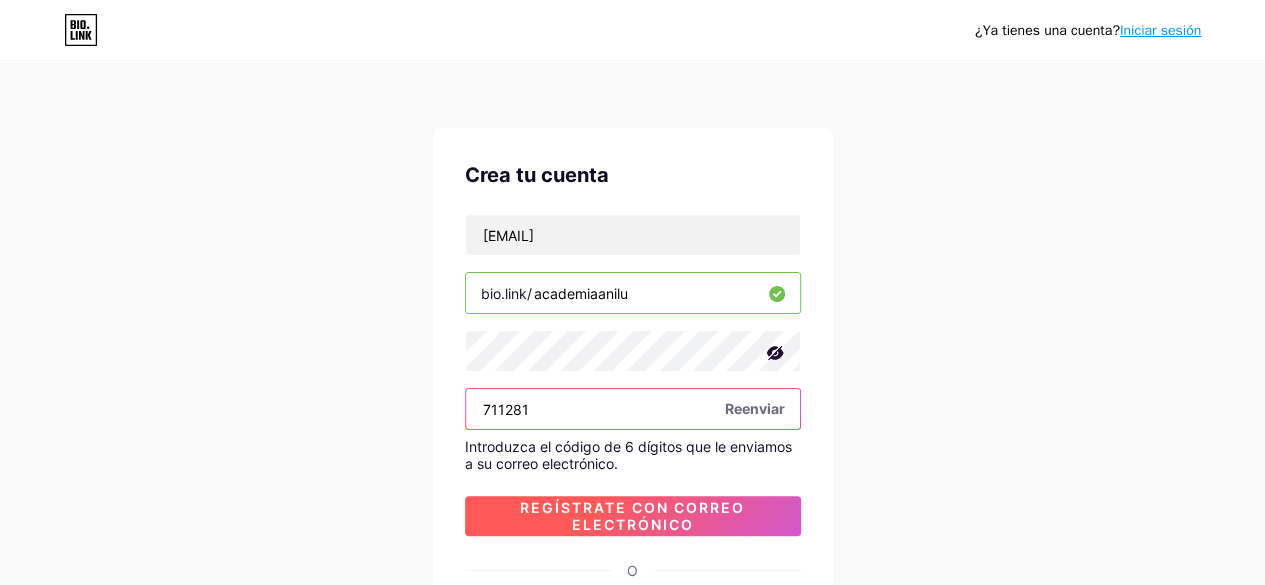 type on "711281" 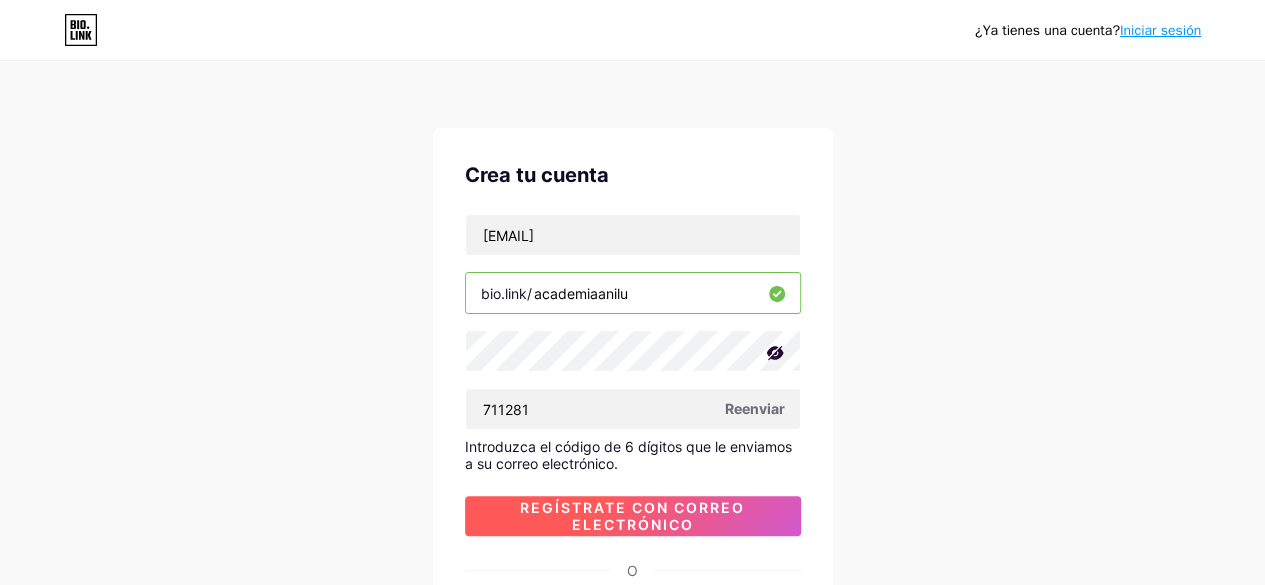 click on "Regístrate con correo electrónico" at bounding box center (632, 516) 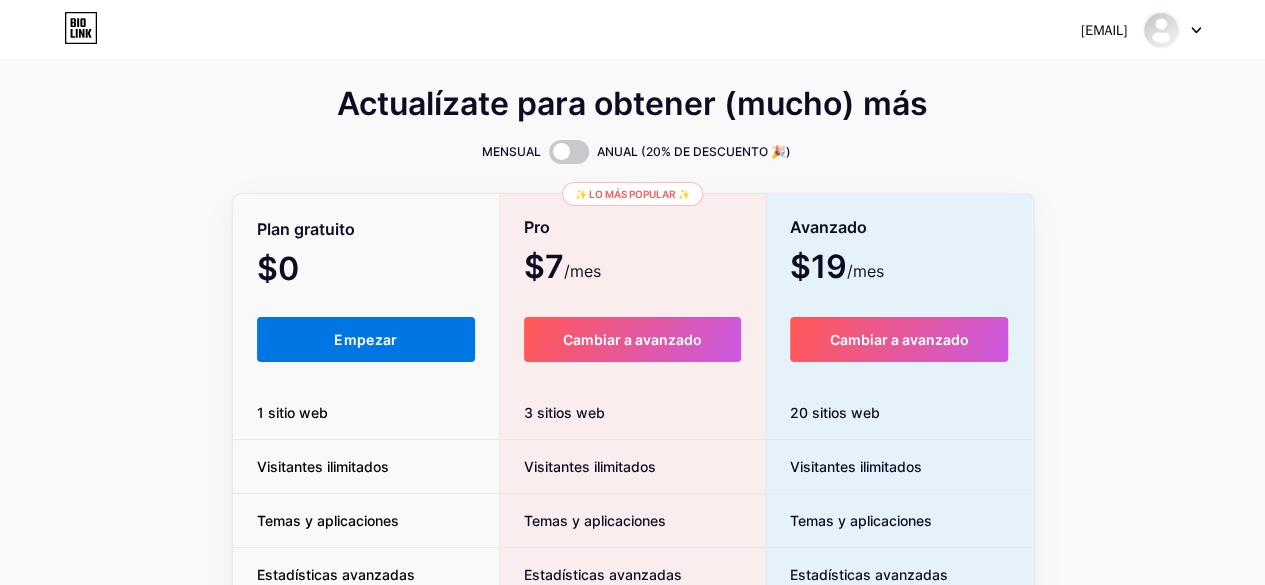 click on "Empezar" at bounding box center (366, 339) 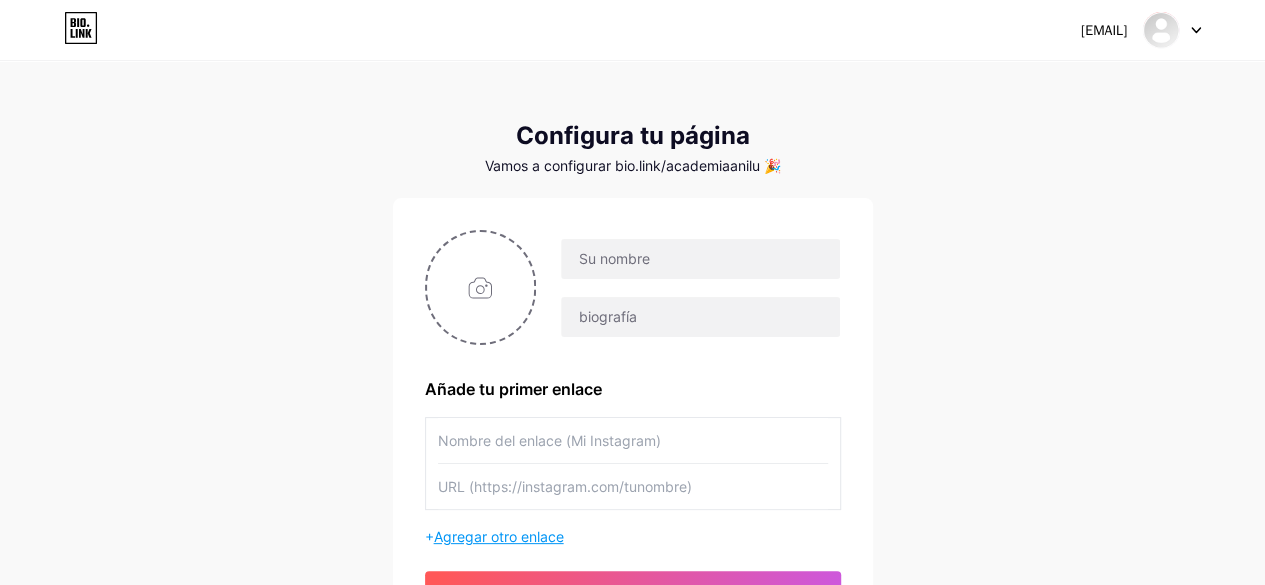 scroll, scrollTop: 0, scrollLeft: 0, axis: both 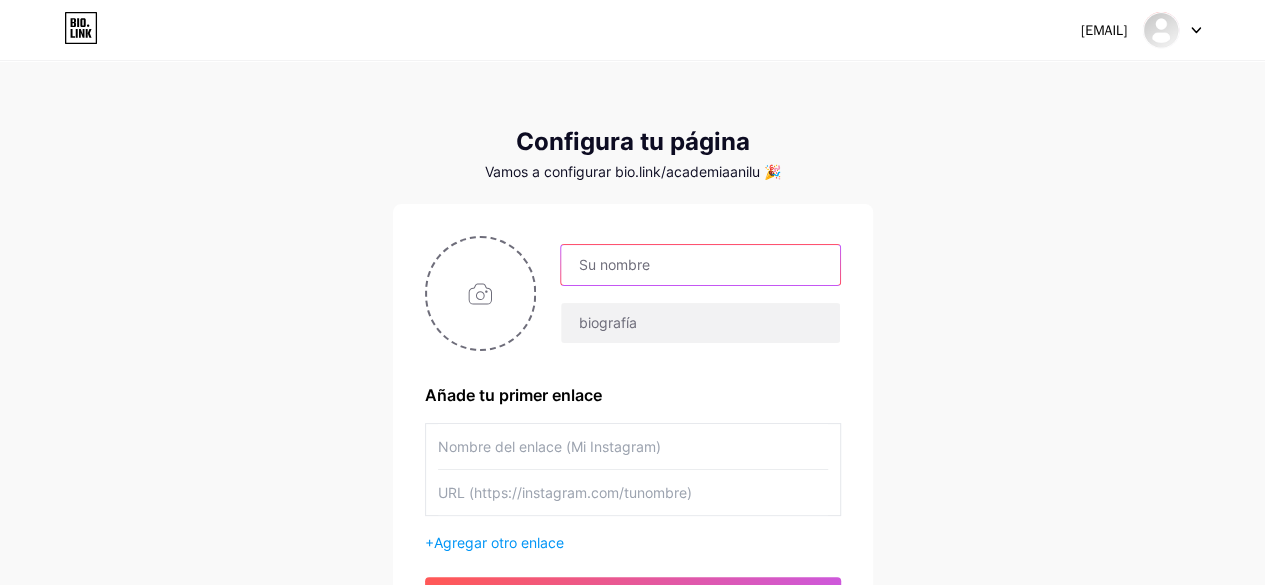 click at bounding box center [700, 265] 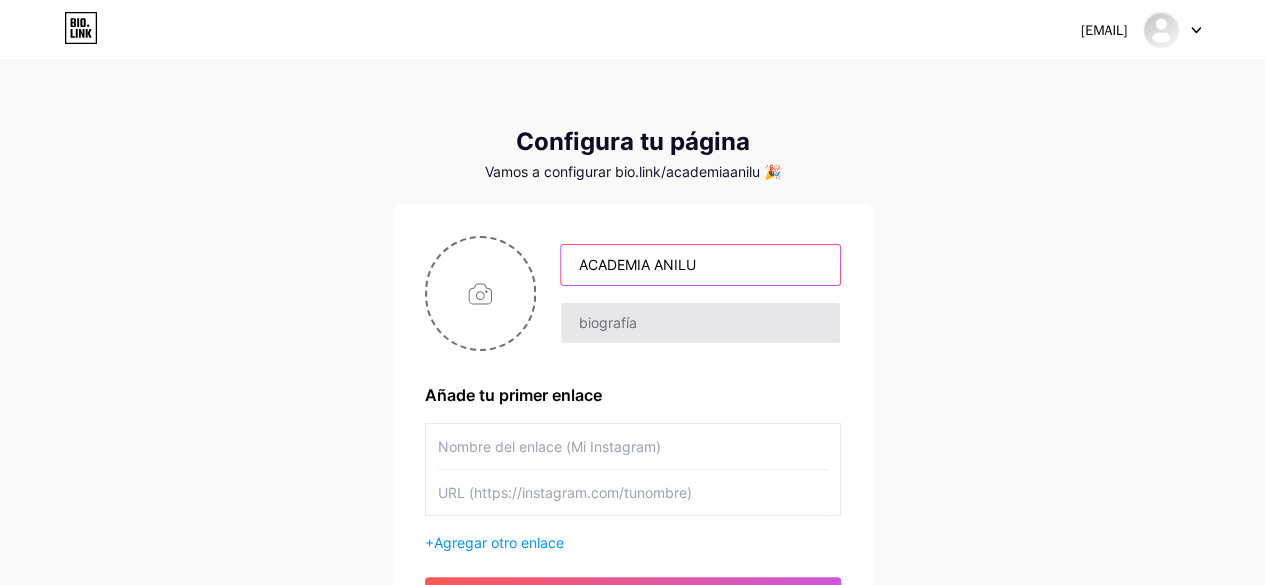 type on "ACADEMIA ANILU" 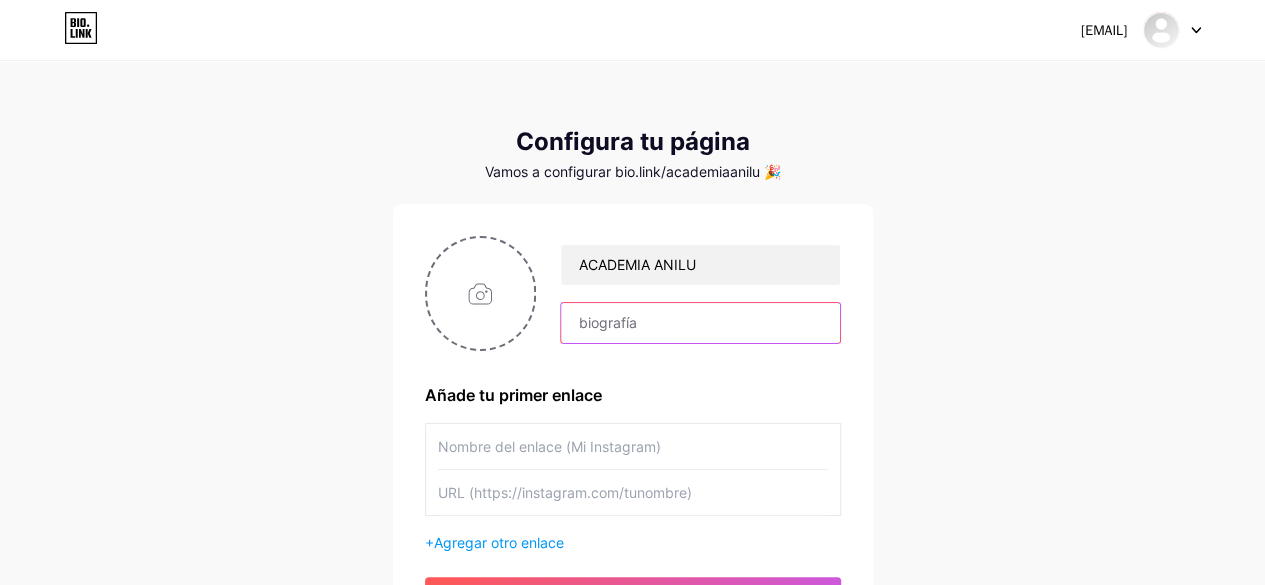 click at bounding box center (700, 323) 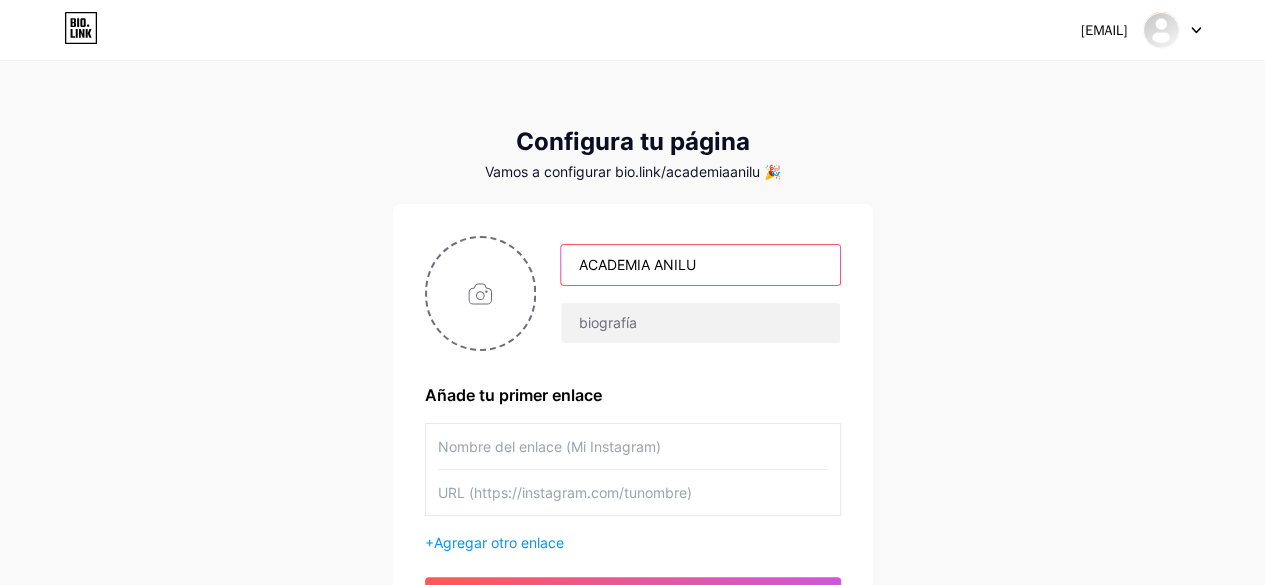 click on "ACADEMIA ANILU" at bounding box center (700, 265) 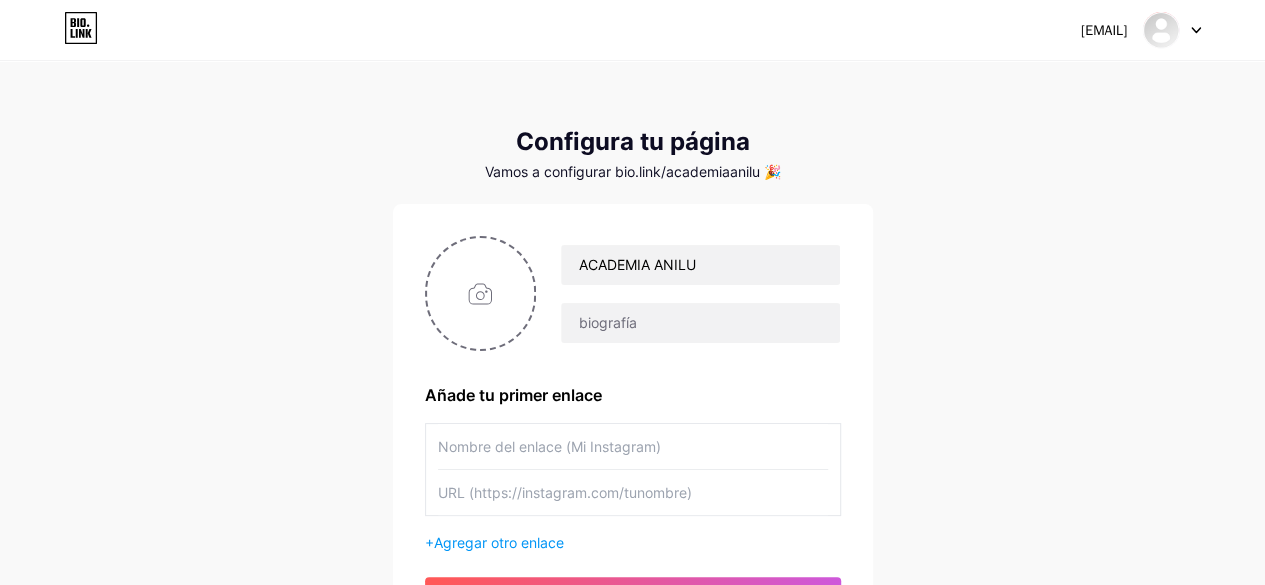 click on "Añade tu primer enlace" at bounding box center [633, 395] 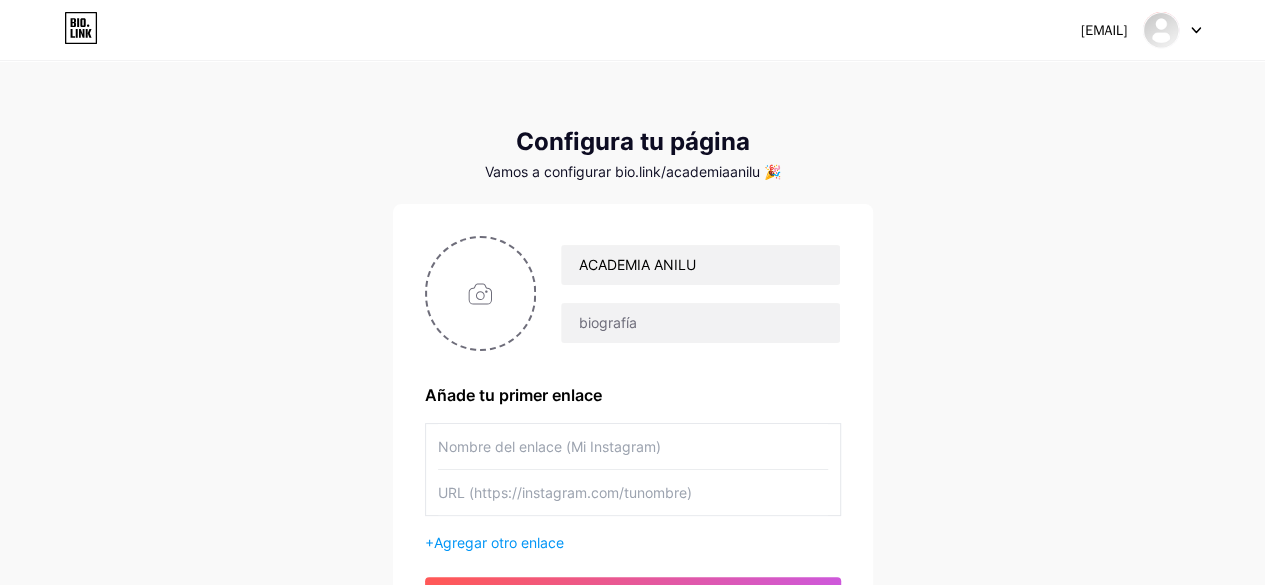 paste on "https://www.instagram.com/p/DCvKb5wun1I/" 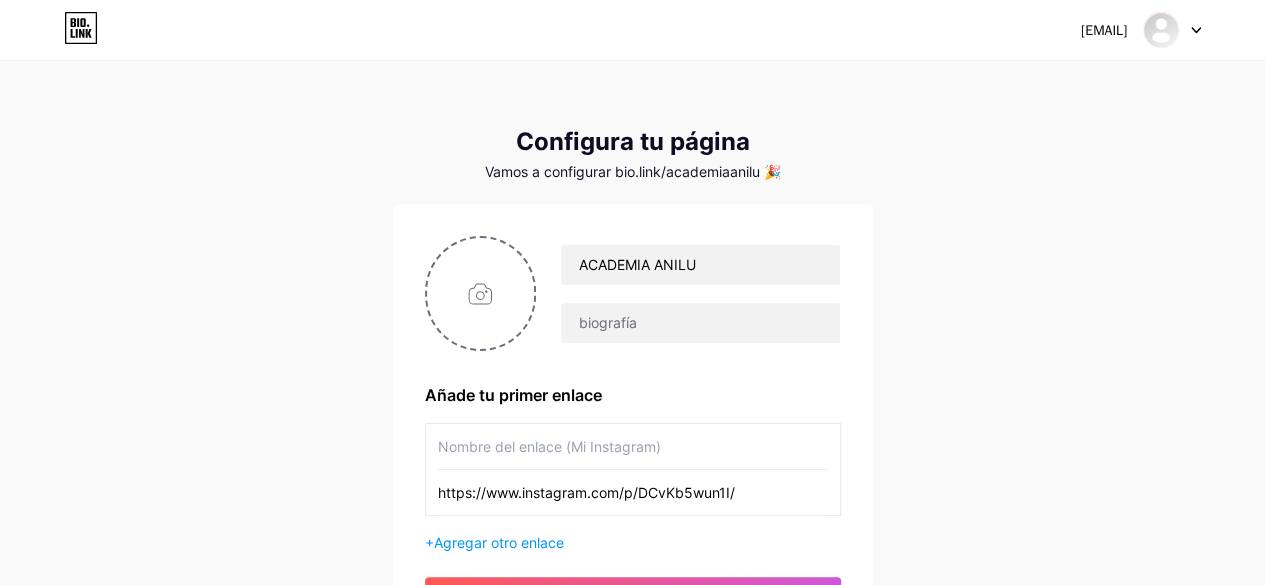 type on "https://www.instagram.com/p/DCvKb5wun1I/" 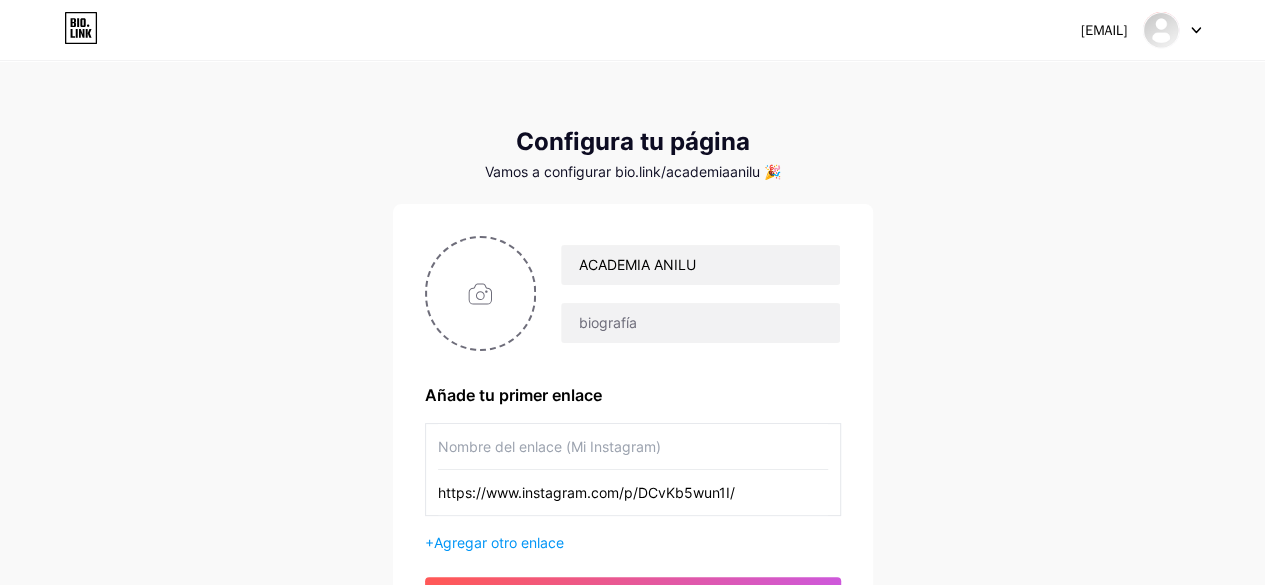 click at bounding box center (633, 446) 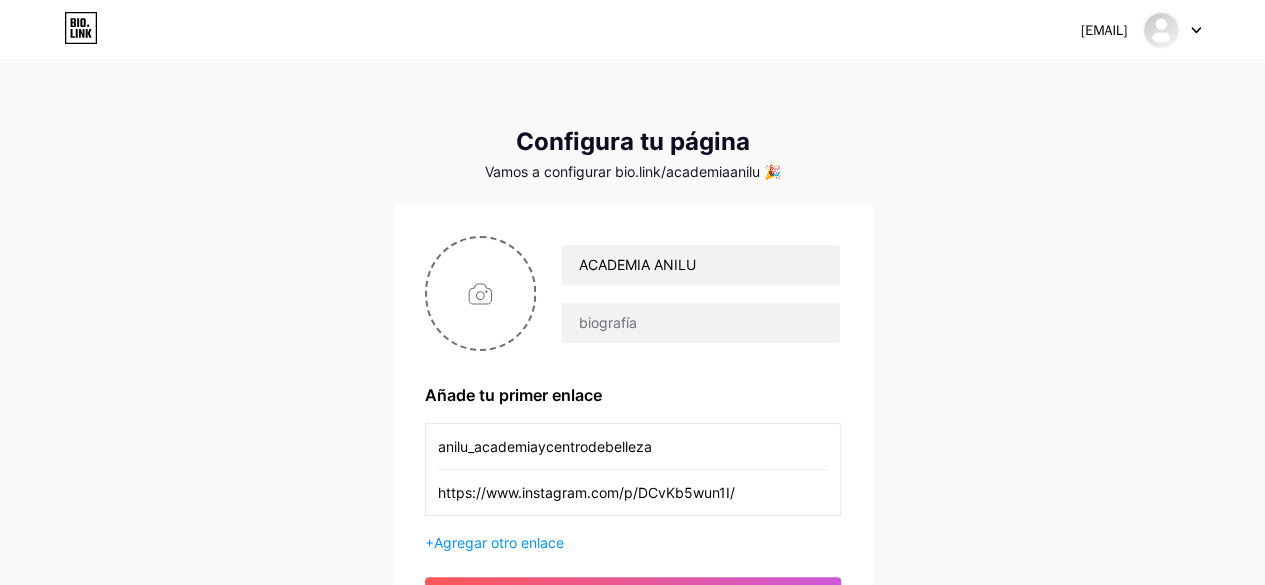 type on "anilu_academiaycentrodebelleza" 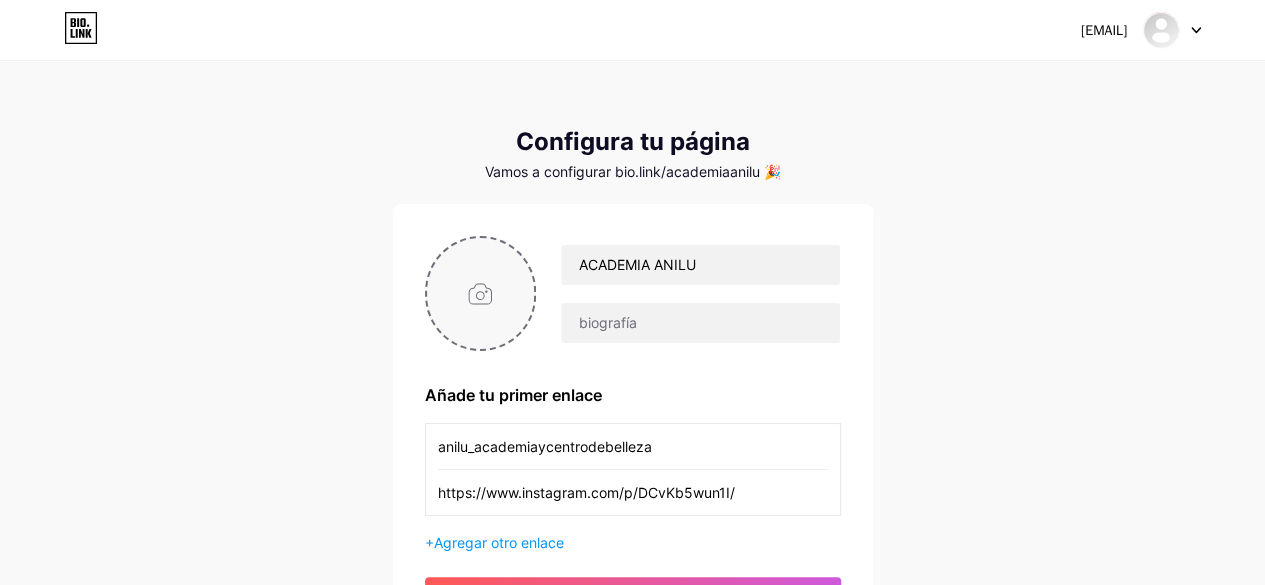 click at bounding box center (481, 293) 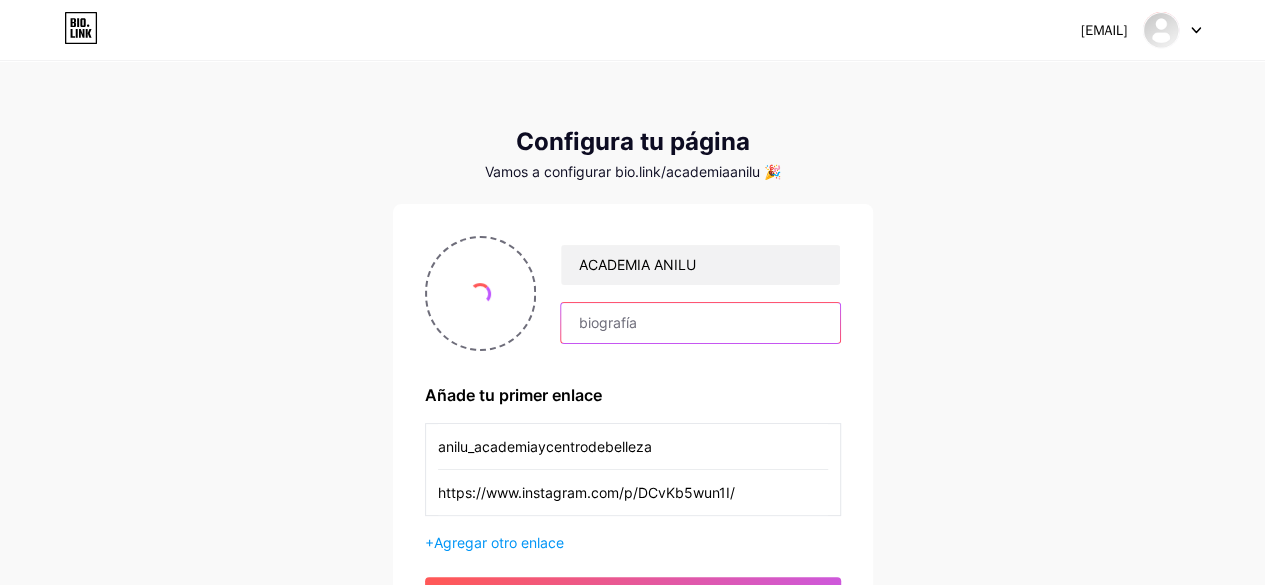 click at bounding box center (700, 323) 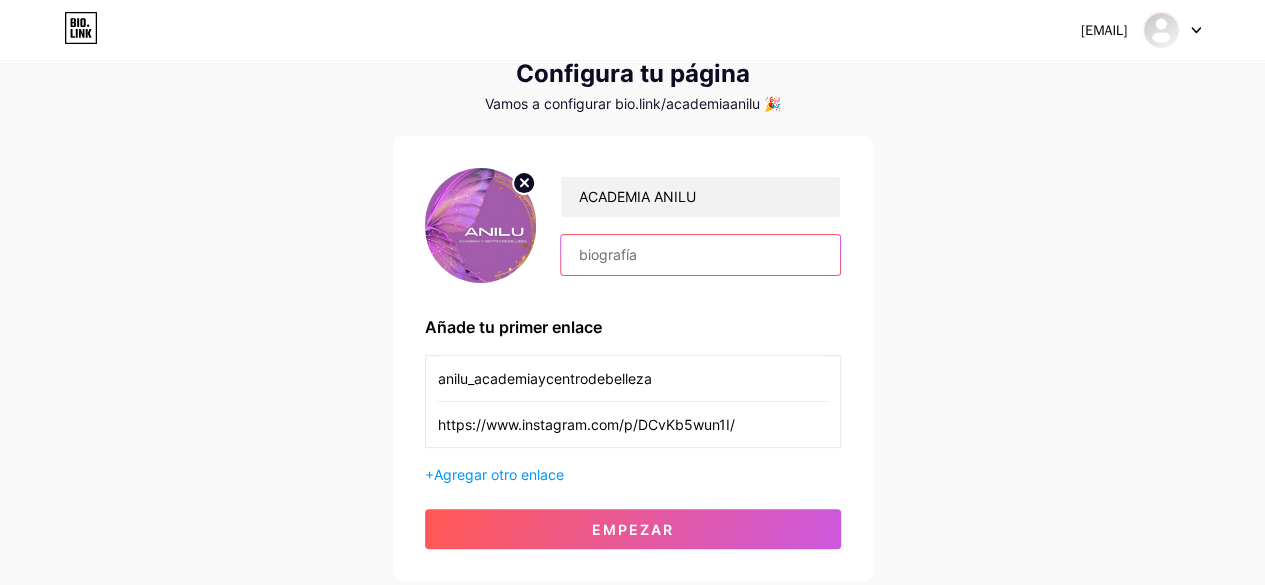 scroll, scrollTop: 100, scrollLeft: 0, axis: vertical 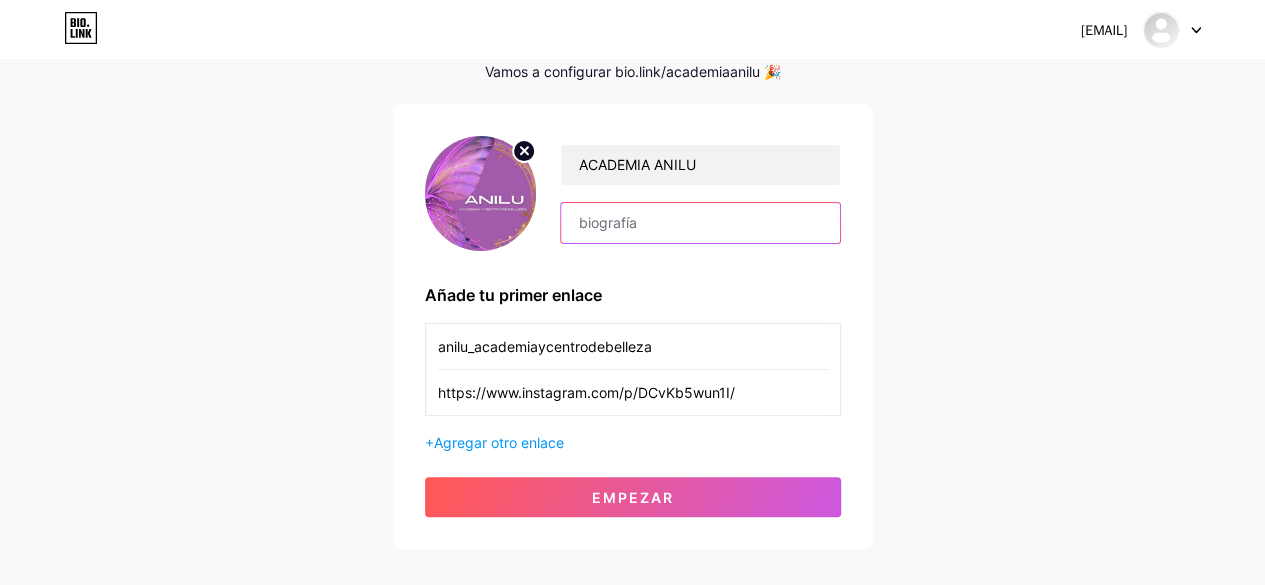 click at bounding box center (700, 223) 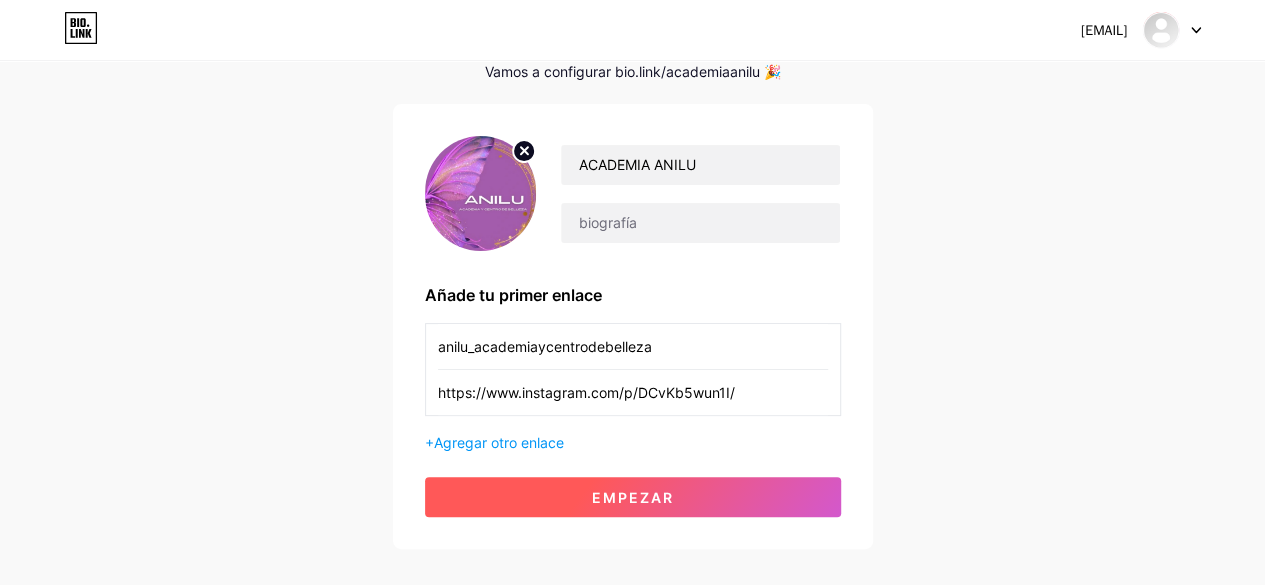 click on "Empezar" at bounding box center (633, 497) 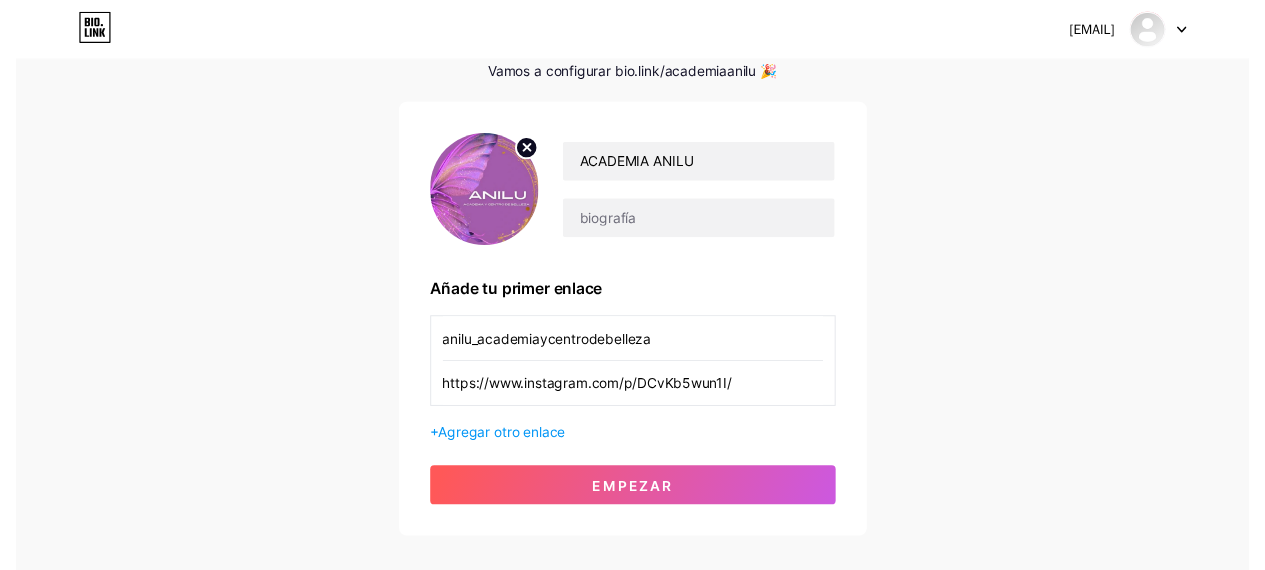 scroll, scrollTop: 0, scrollLeft: 0, axis: both 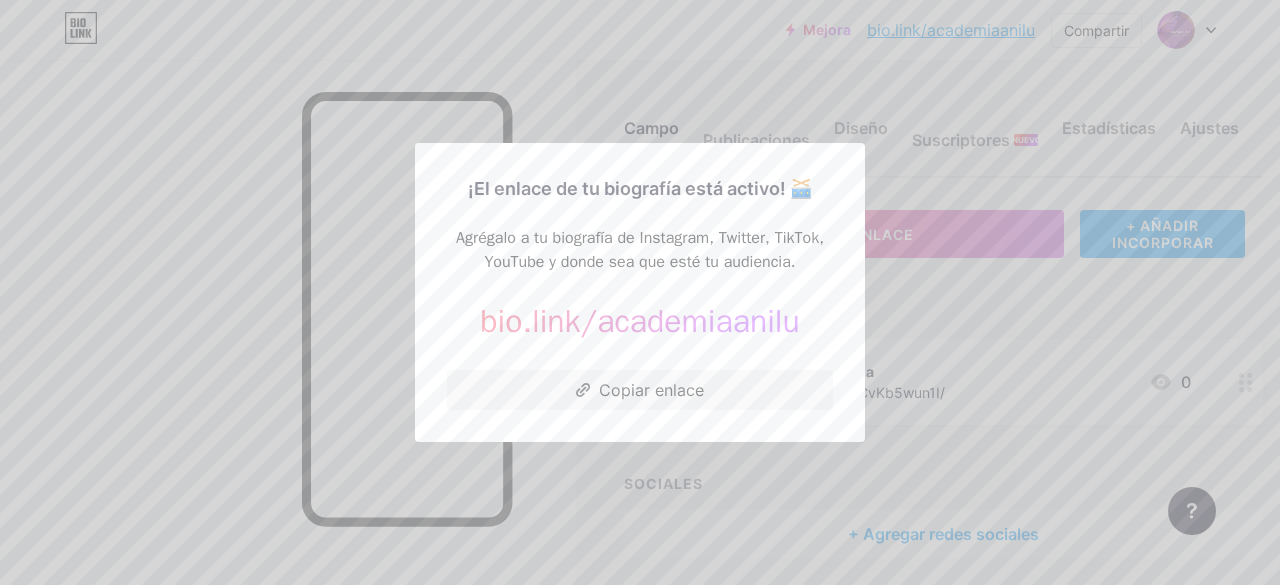 click at bounding box center (640, 292) 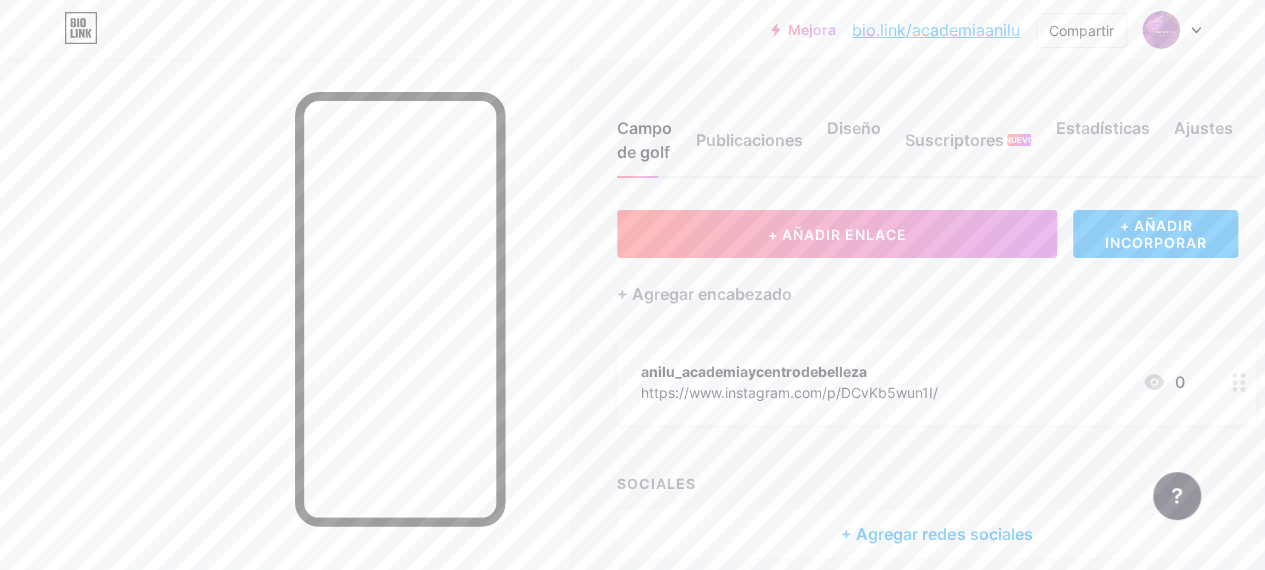click on "https://www.instagram.com/p/DCvKb5wun1I/" at bounding box center [789, 392] 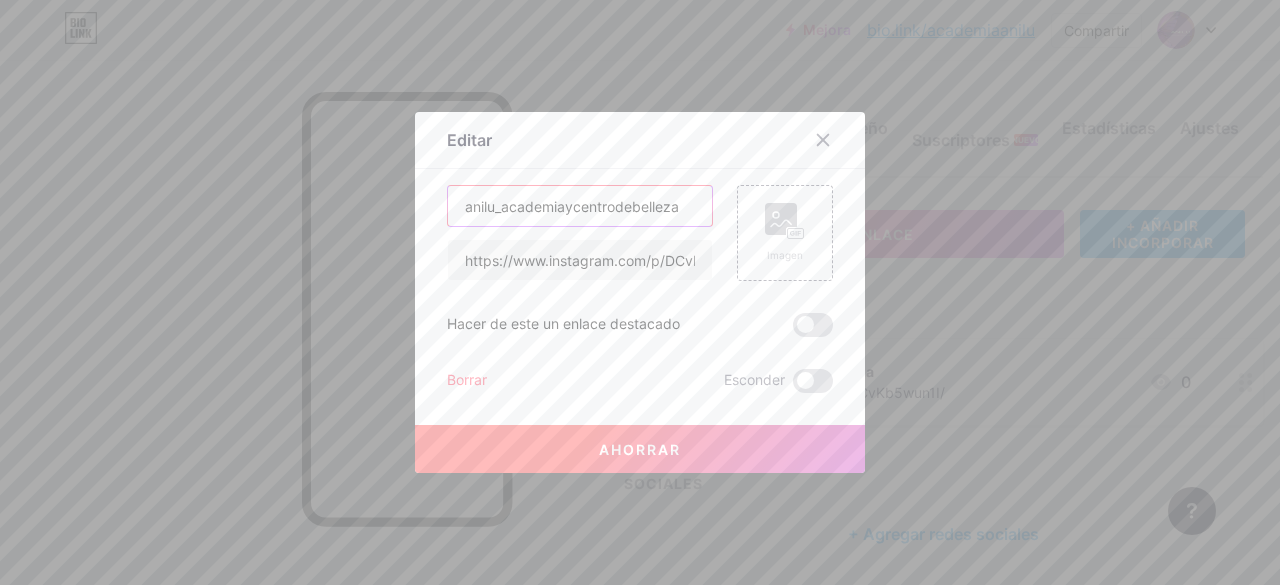 click on "anilu_academiaycentrodebelleza" at bounding box center [580, 206] 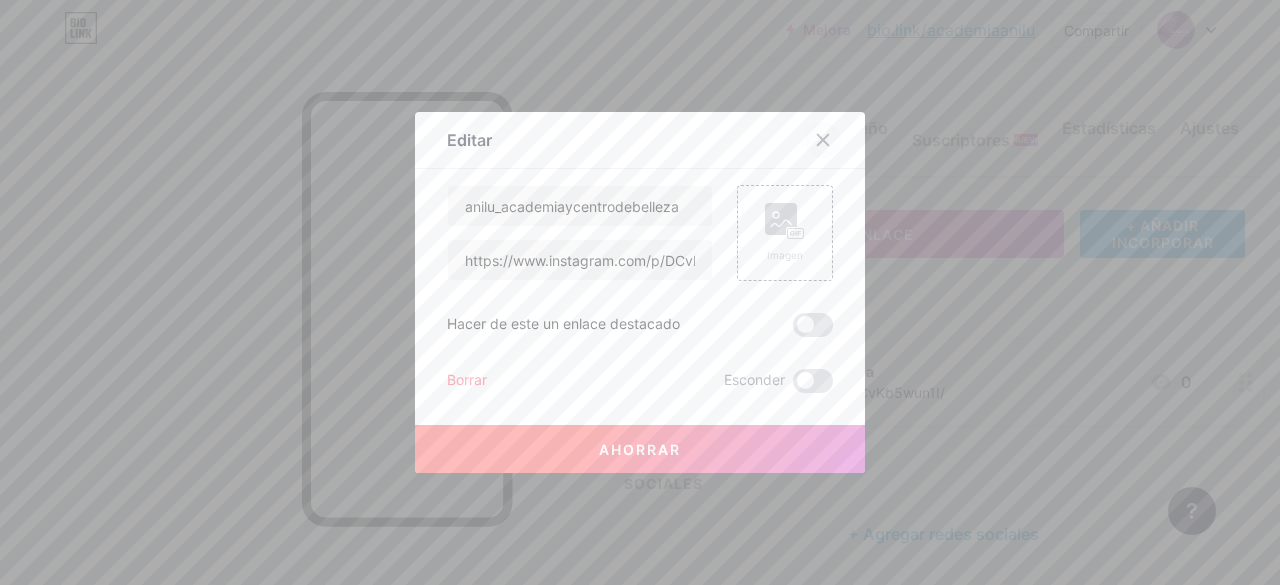 click 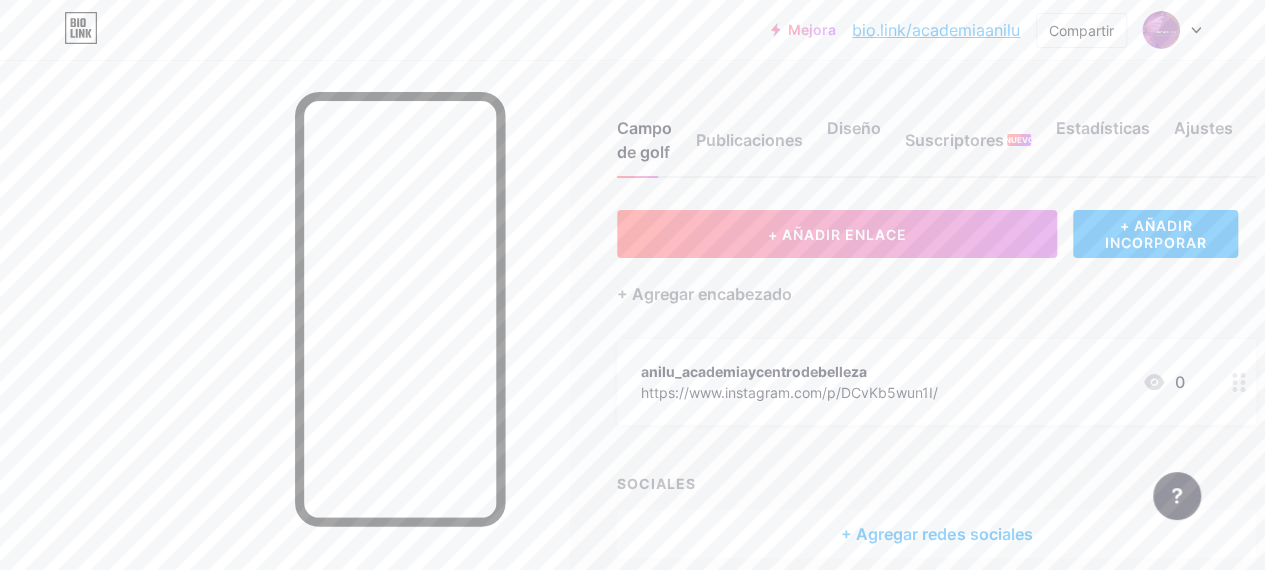 click on "anilu_academiaycentrodebelleza" at bounding box center [754, 371] 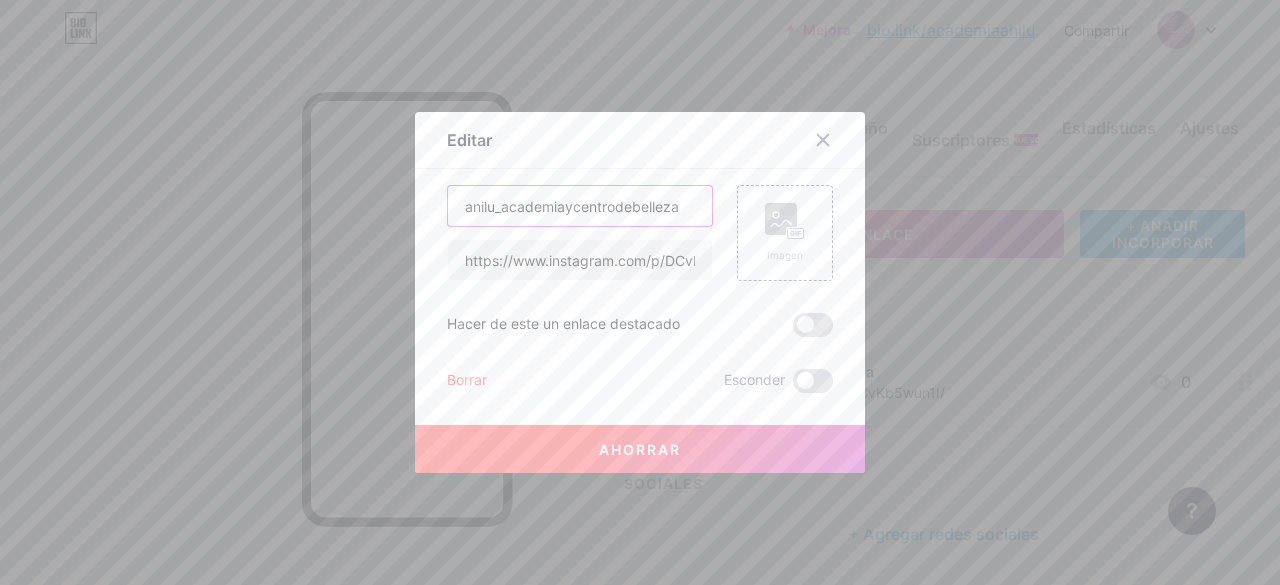 click on "anilu_academiaycentrodebelleza" at bounding box center (580, 206) 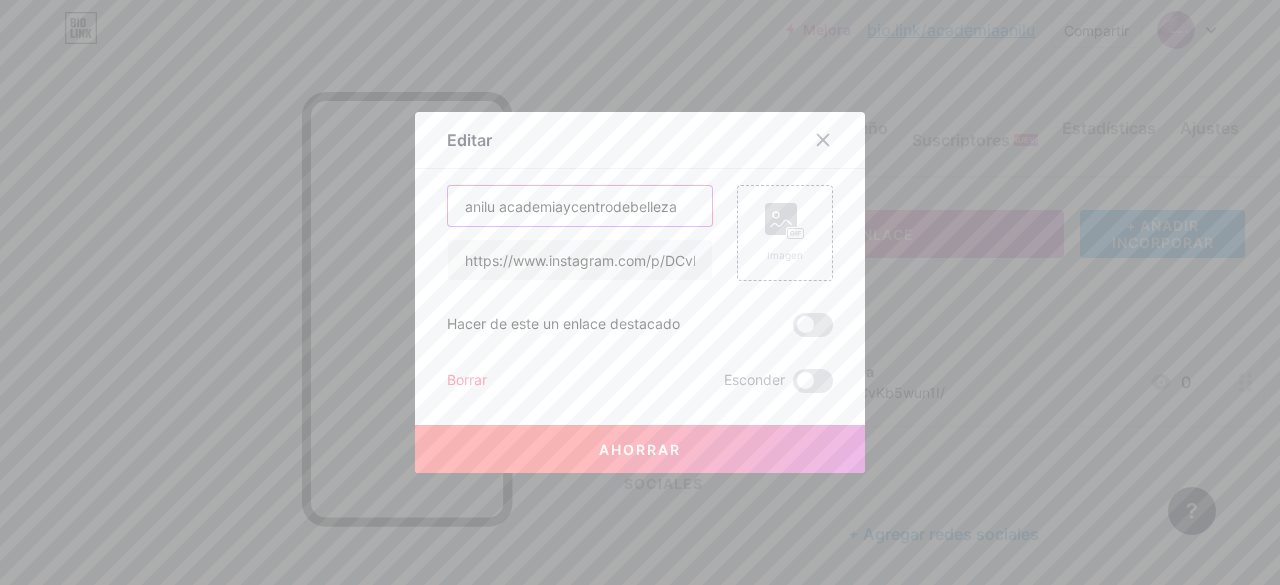 click on "anilu academiaycentrodebelleza" at bounding box center (580, 206) 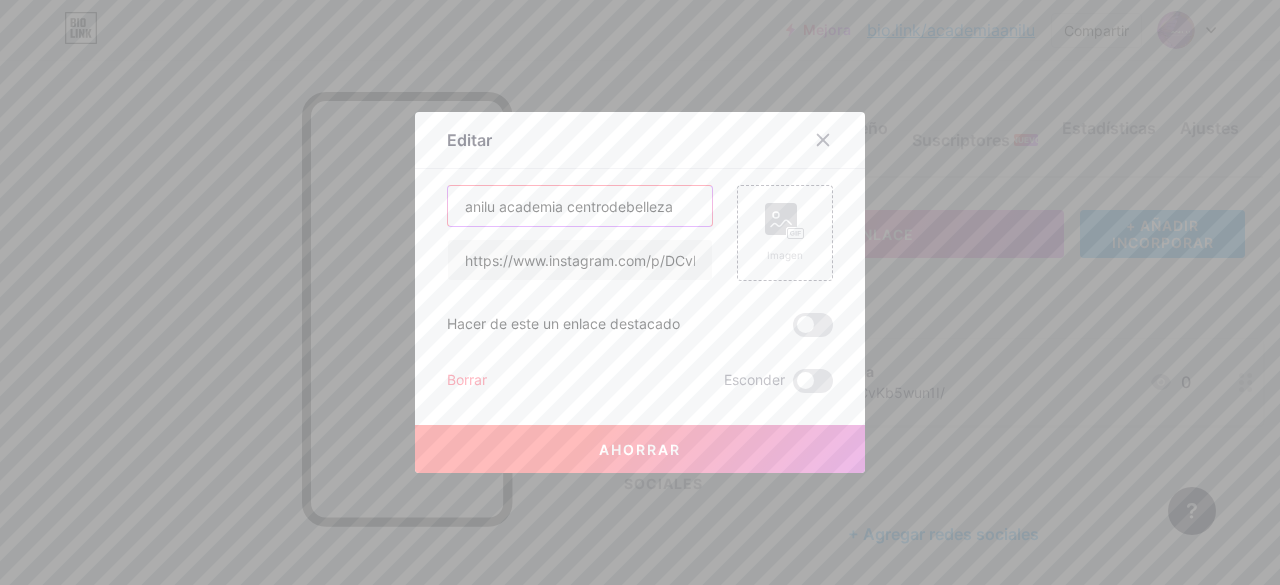 type on "anilu academia centrodebelleza" 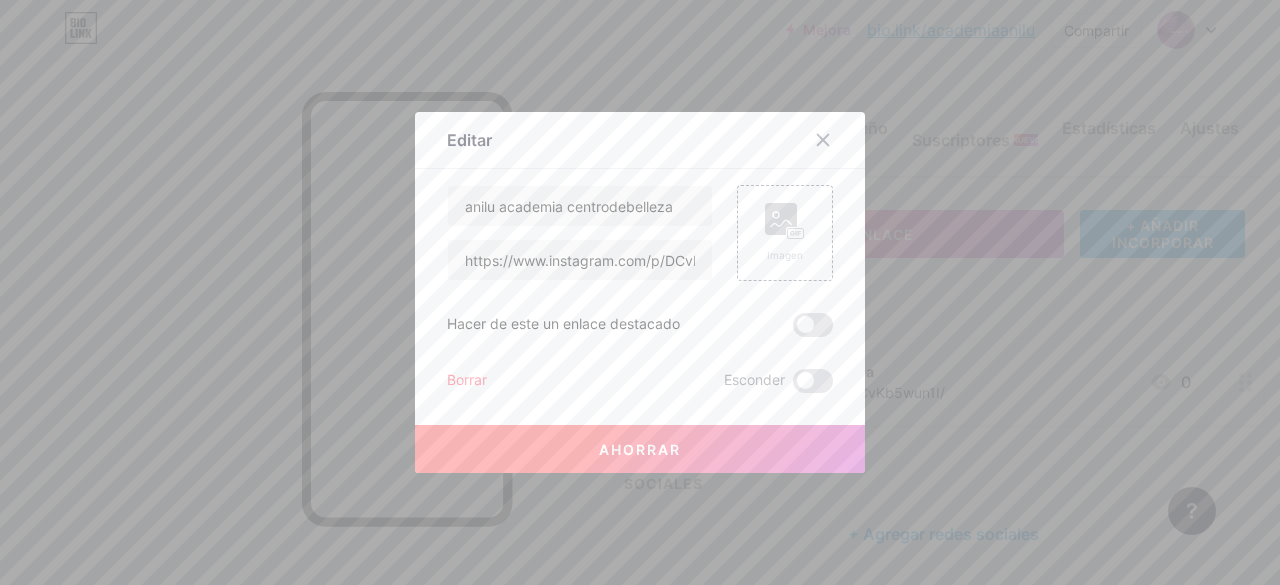 click on "Ahorrar" at bounding box center (640, 449) 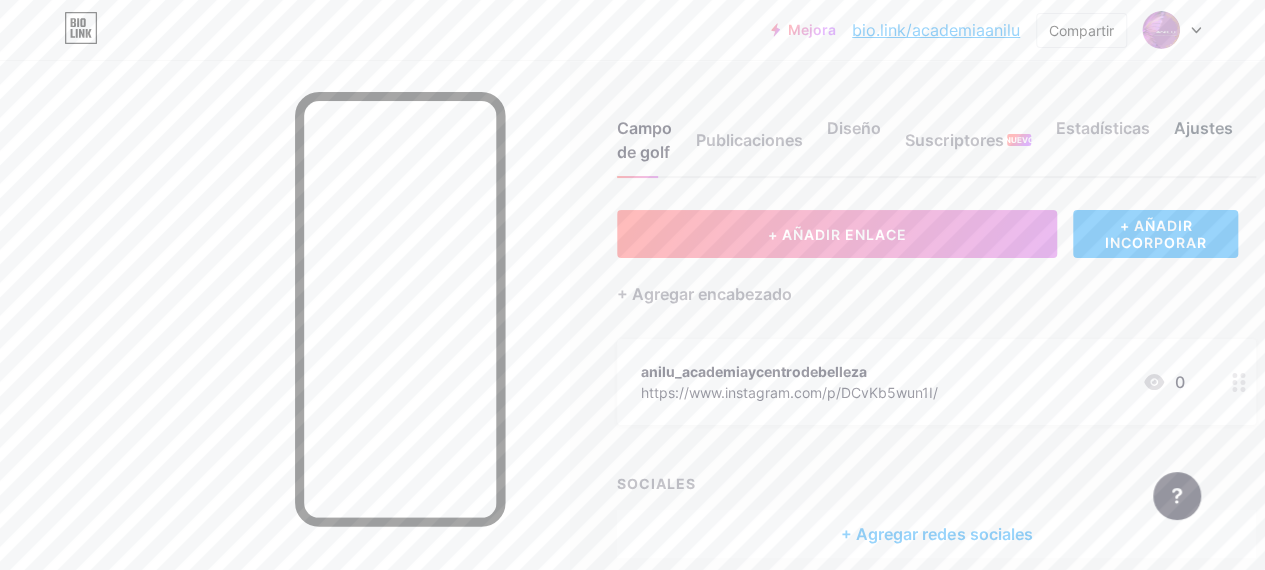 click on "Ajustes" at bounding box center [1202, 128] 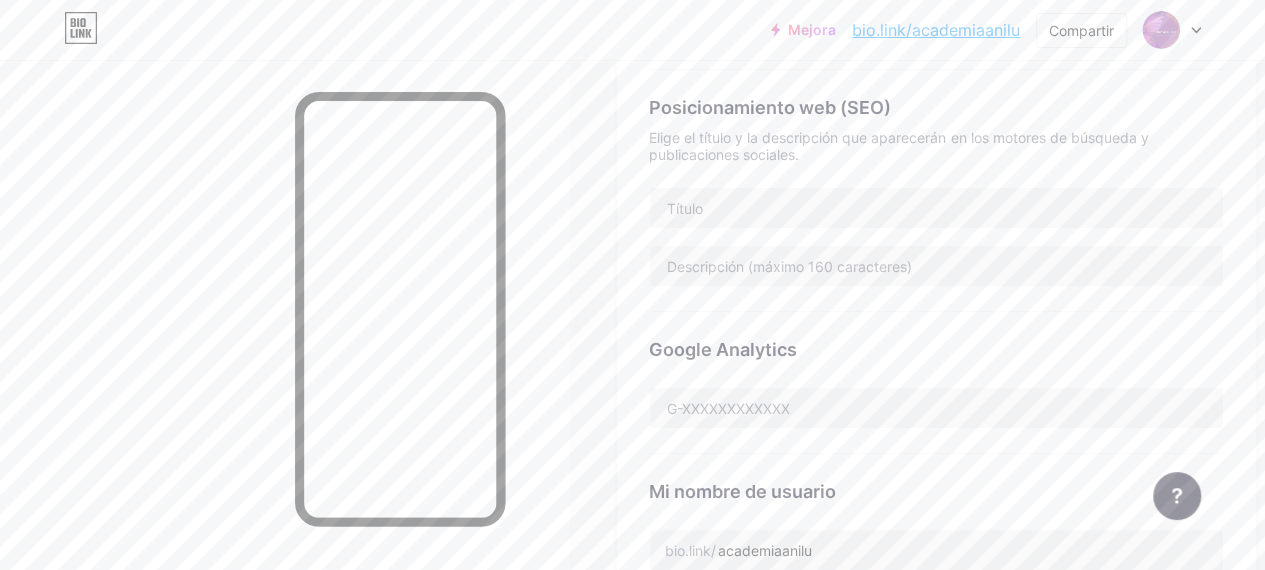 scroll, scrollTop: 0, scrollLeft: 0, axis: both 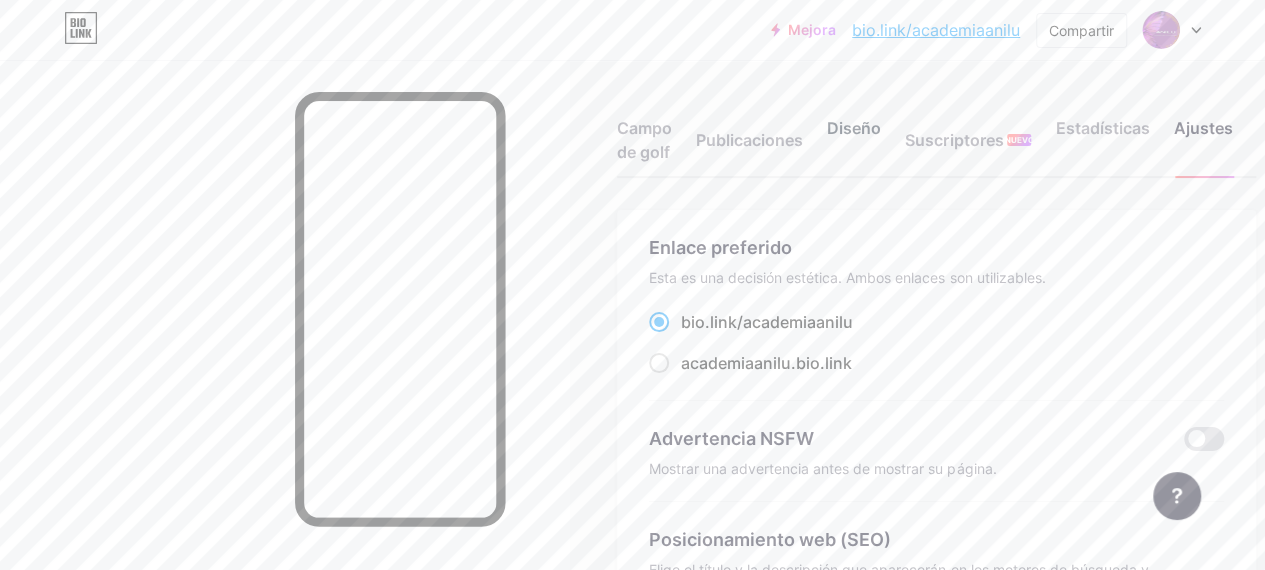 click on "Diseño" at bounding box center (854, 146) 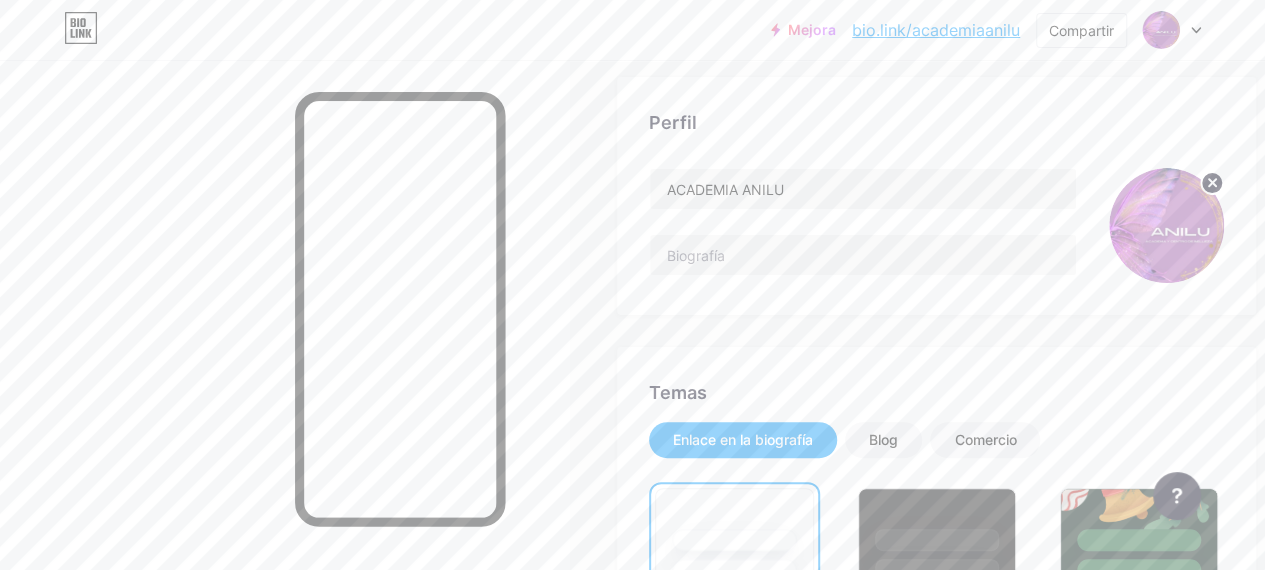 scroll, scrollTop: 300, scrollLeft: 0, axis: vertical 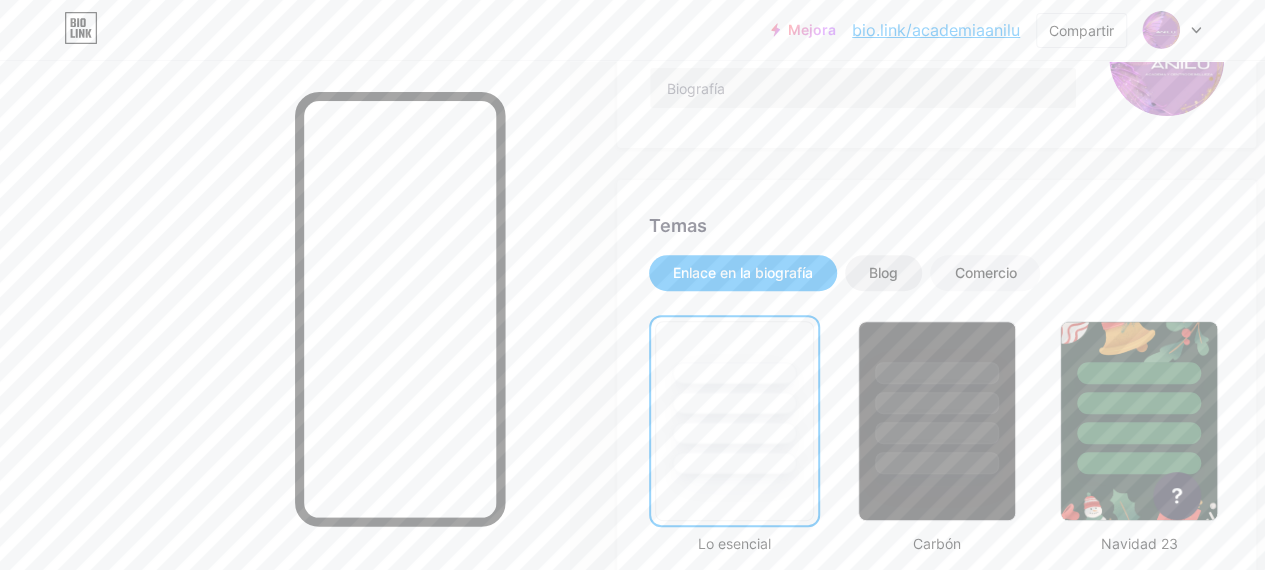 click on "Blog" at bounding box center (883, 273) 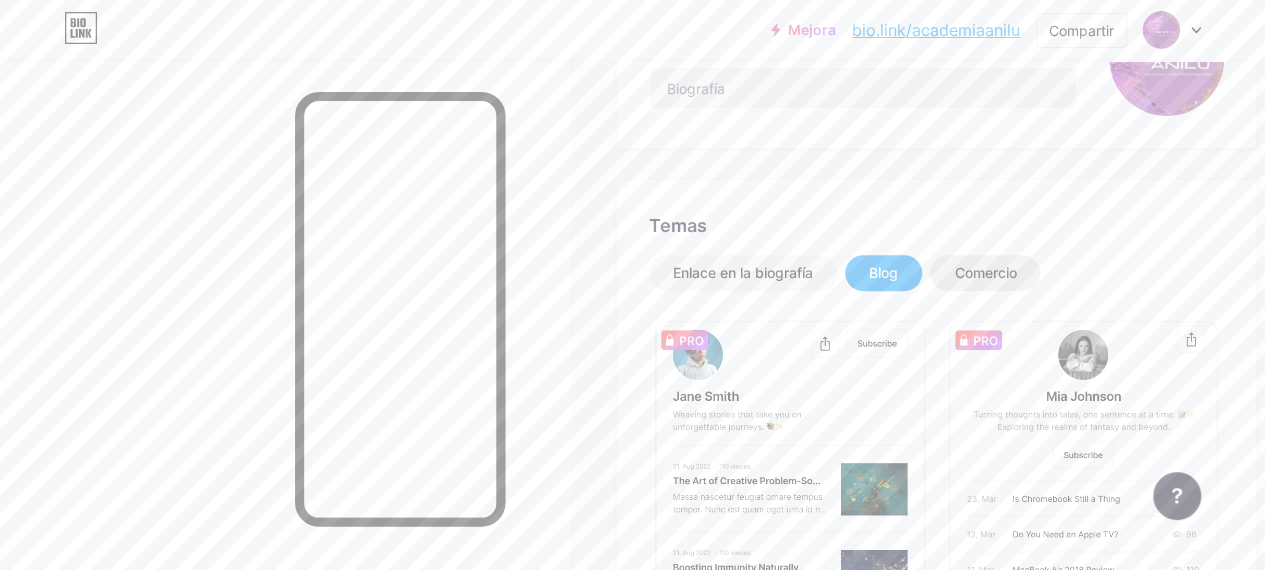 click on "Comercio" at bounding box center [985, 273] 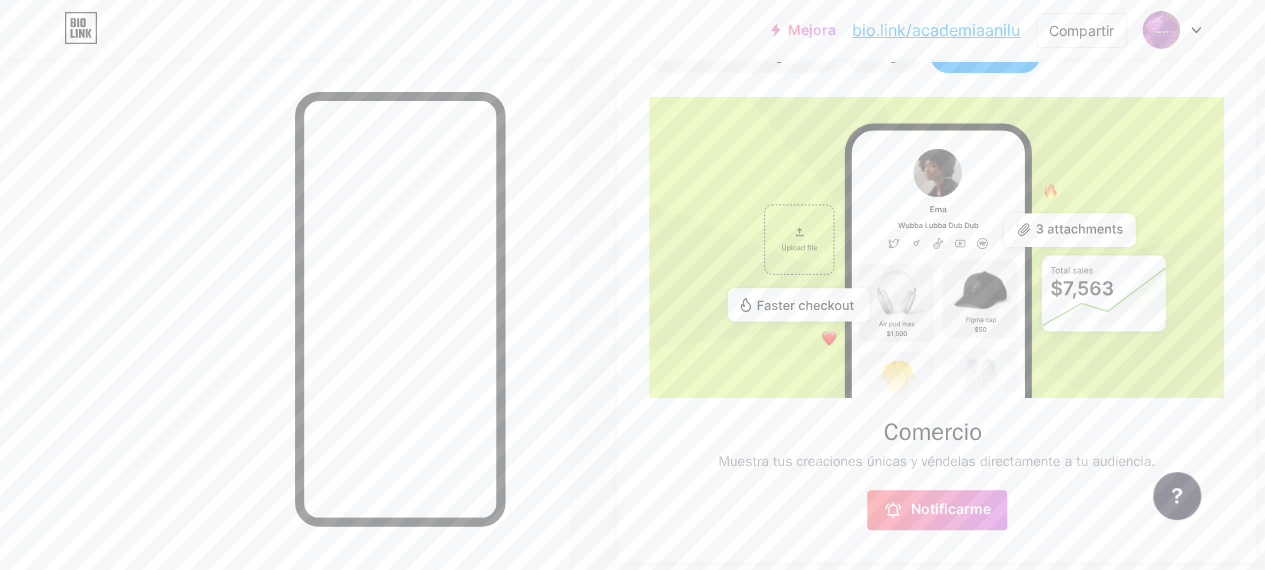 scroll, scrollTop: 300, scrollLeft: 0, axis: vertical 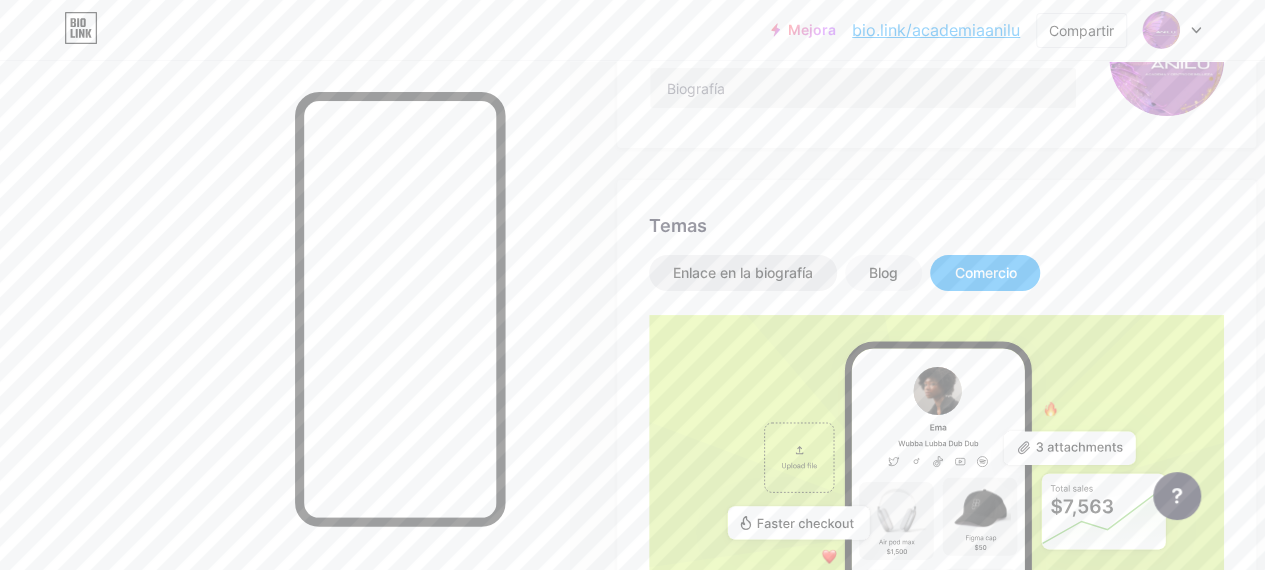click on "Enlace en la biografía" at bounding box center (743, 272) 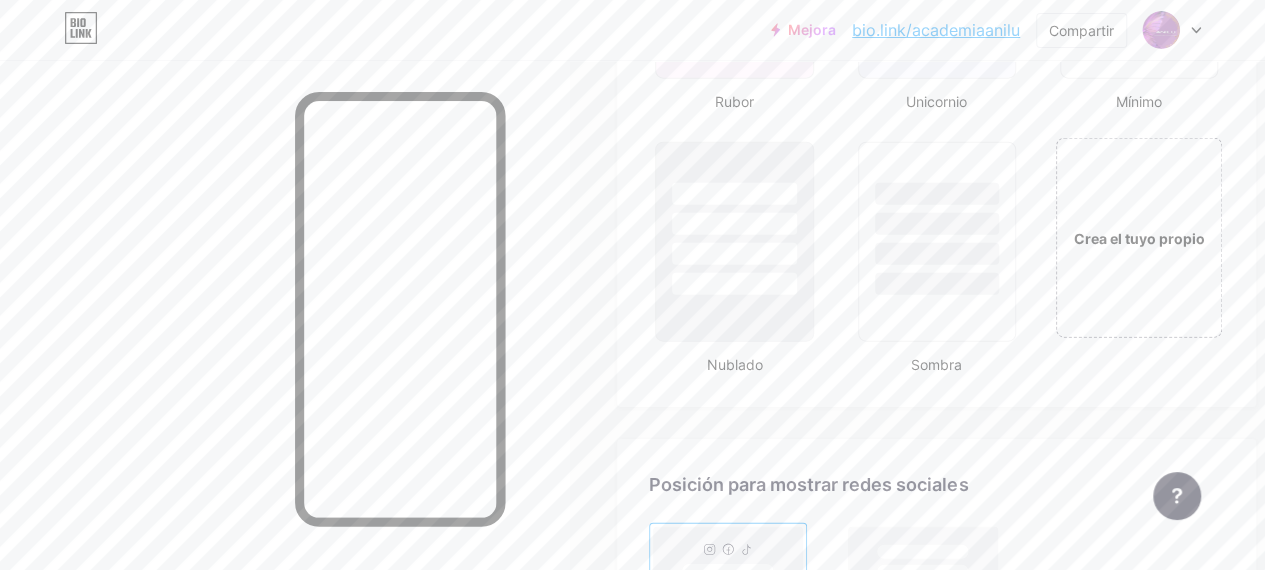 scroll, scrollTop: 2500, scrollLeft: 0, axis: vertical 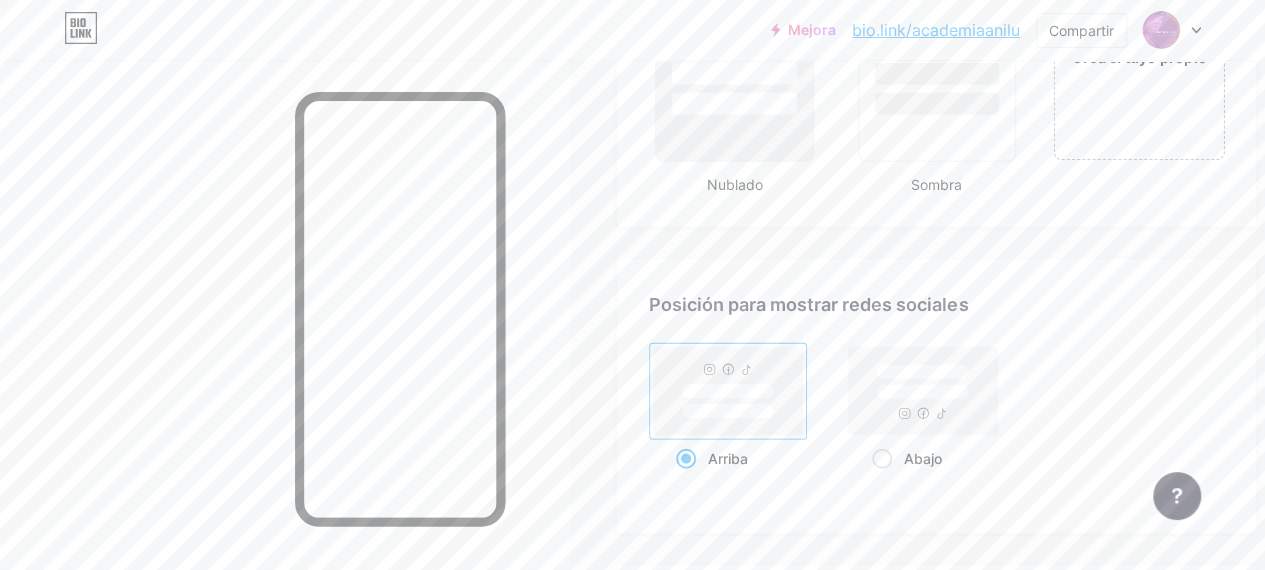click on "Crea el tuyo propio" at bounding box center (1138, 57) 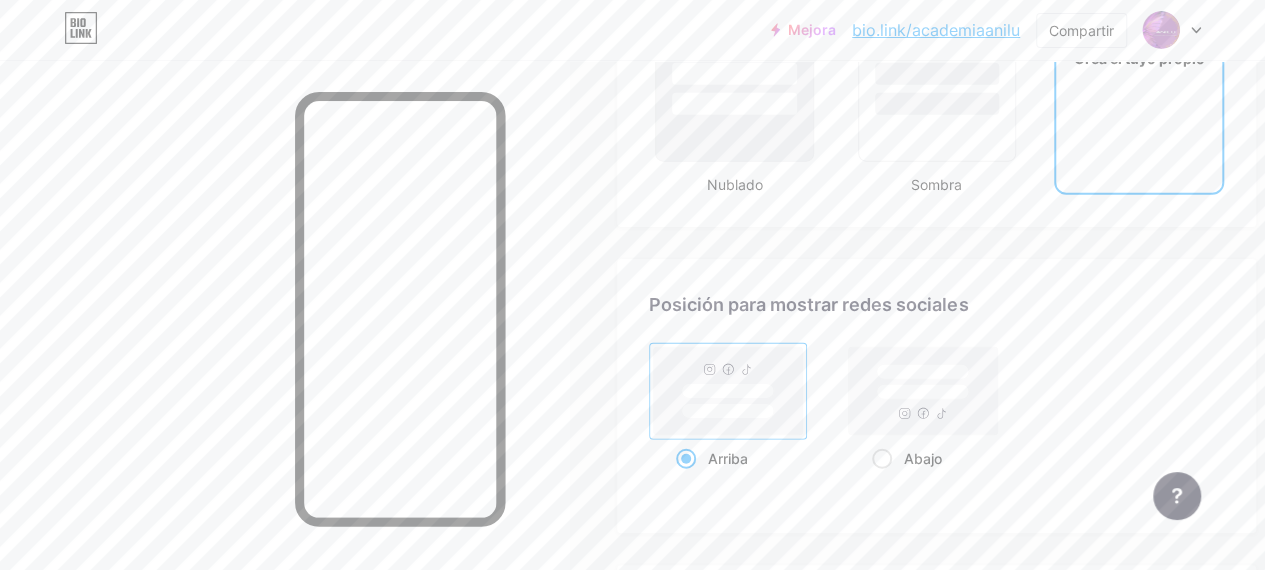 click on "Crea el tuyo propio" at bounding box center (1139, 58) 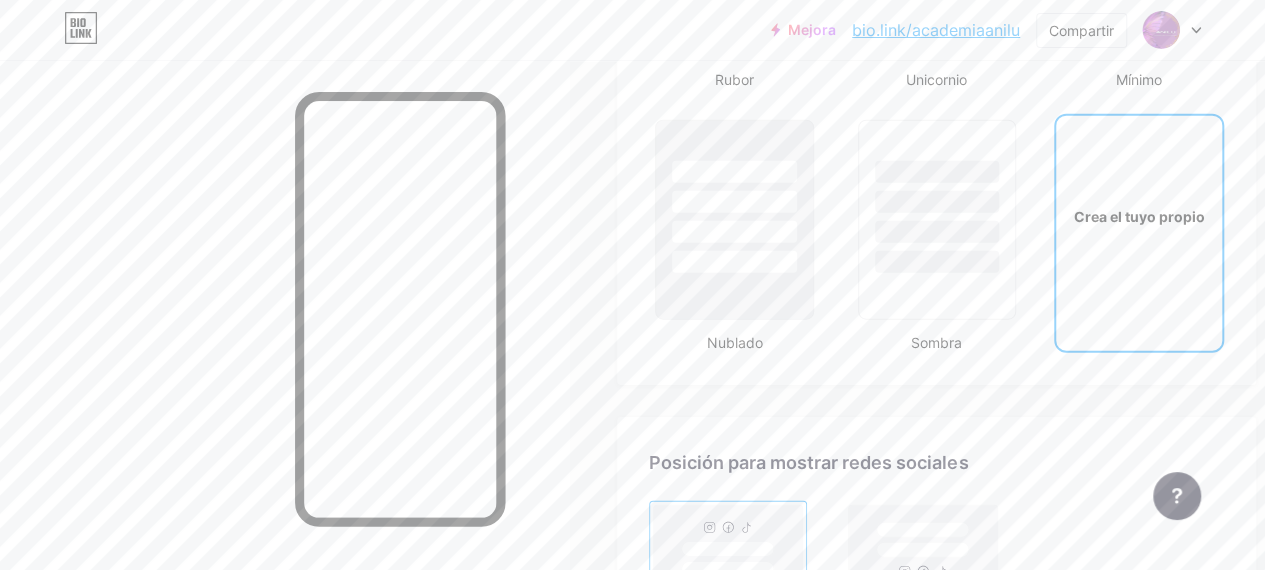 scroll, scrollTop: 2200, scrollLeft: 0, axis: vertical 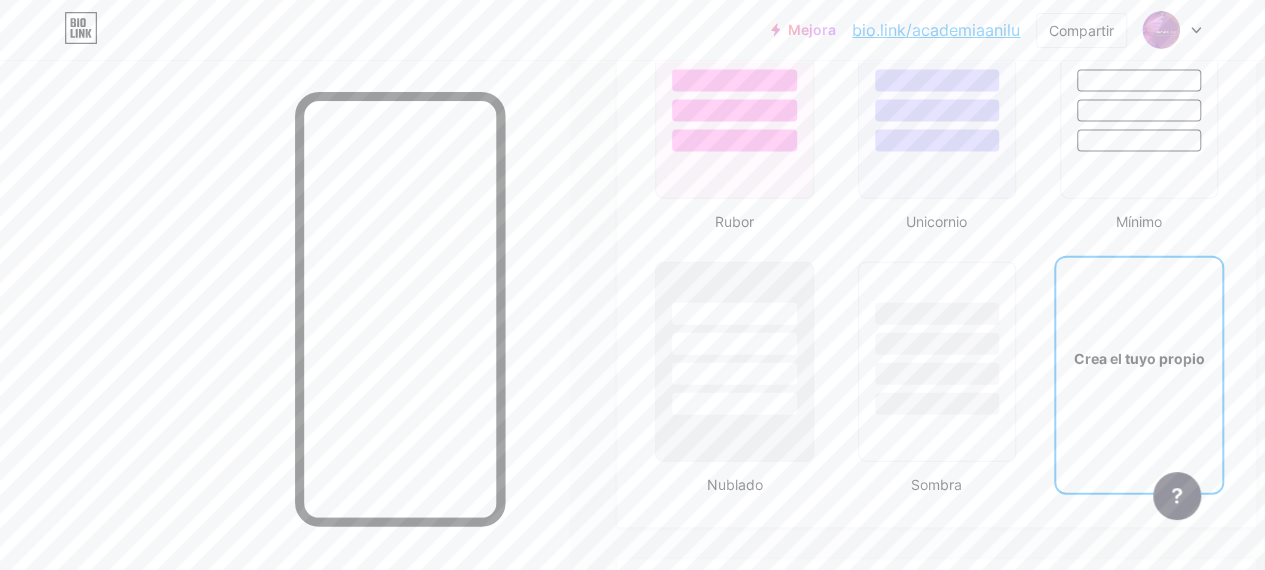 click on "Crea el tuyo propio" at bounding box center (1139, 358) 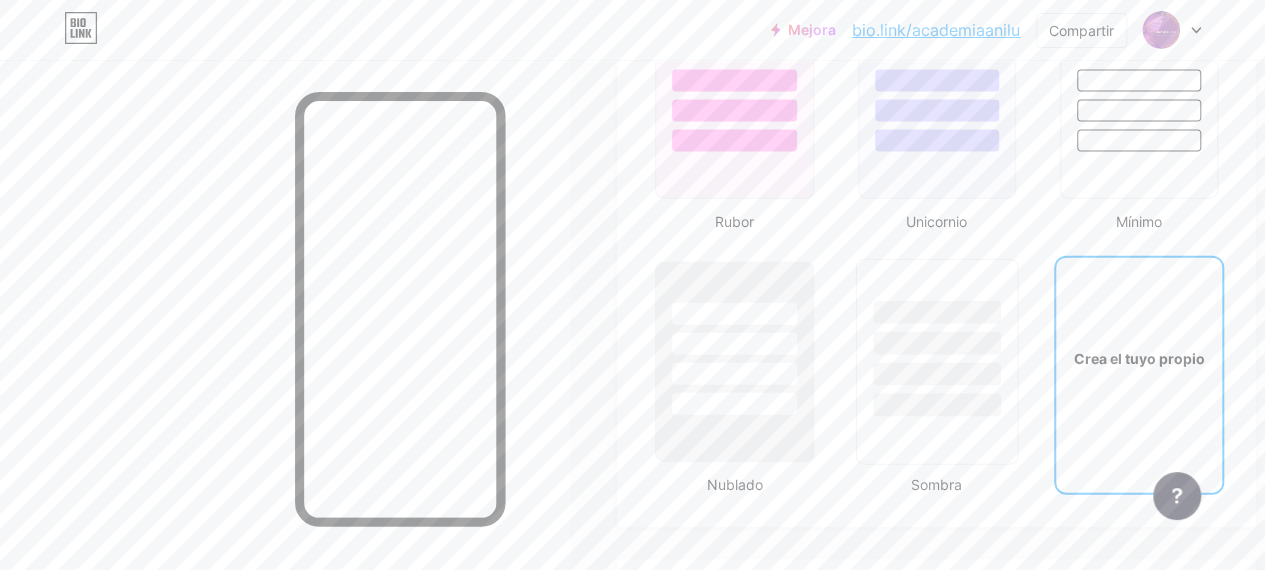 click at bounding box center [936, 338] 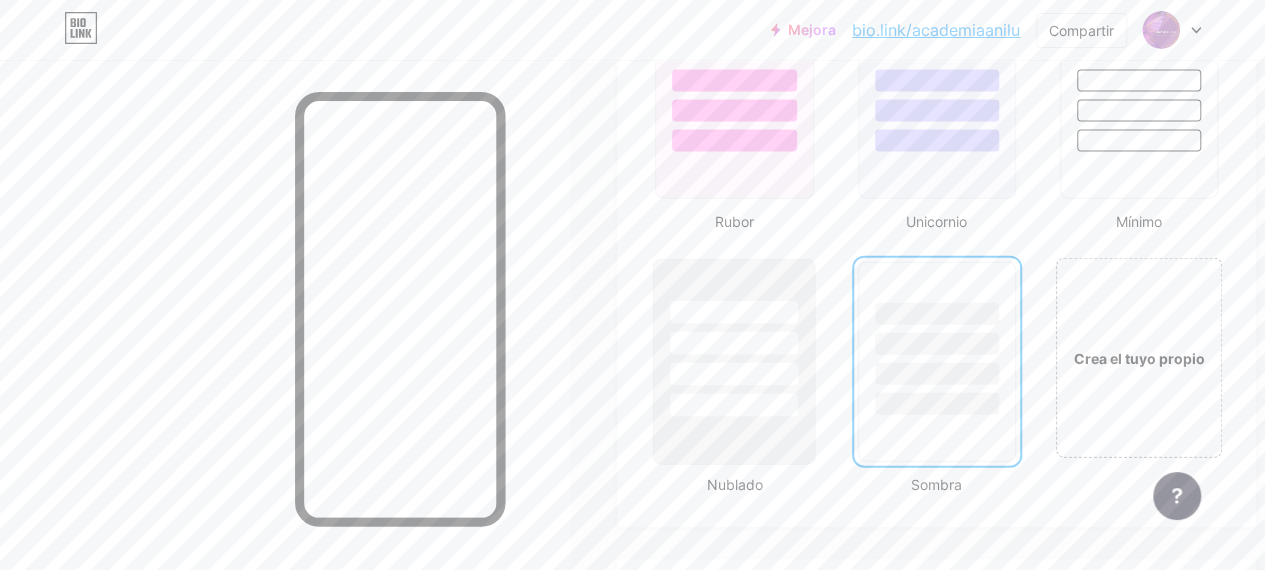 click at bounding box center (734, 374) 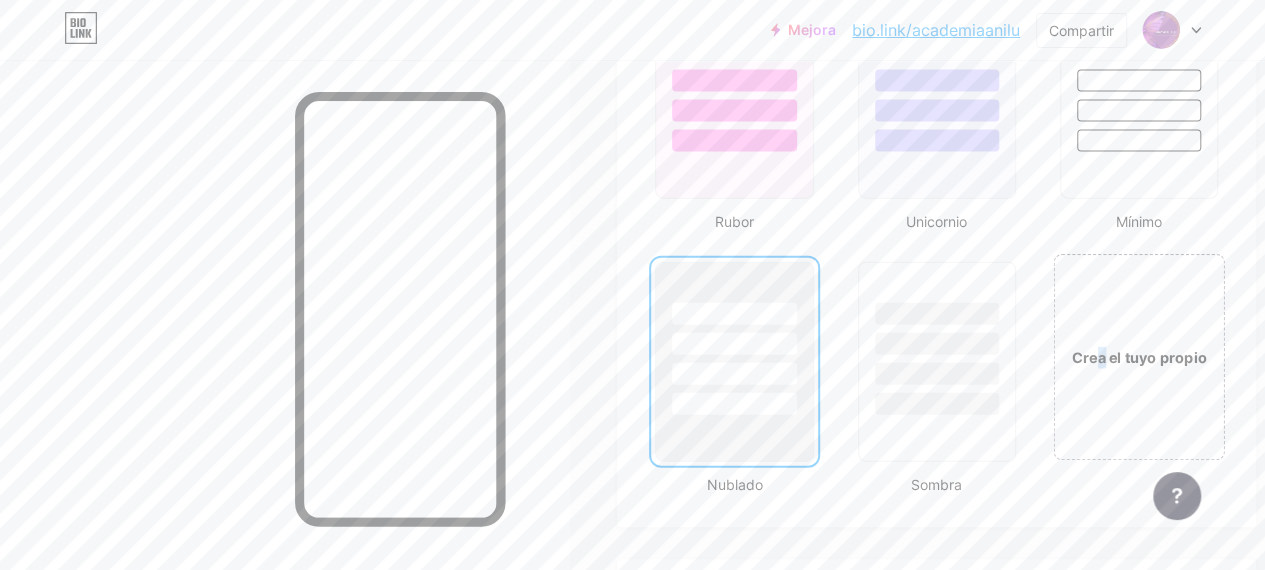 click on "Crea el tuyo propio" at bounding box center (1139, 358) 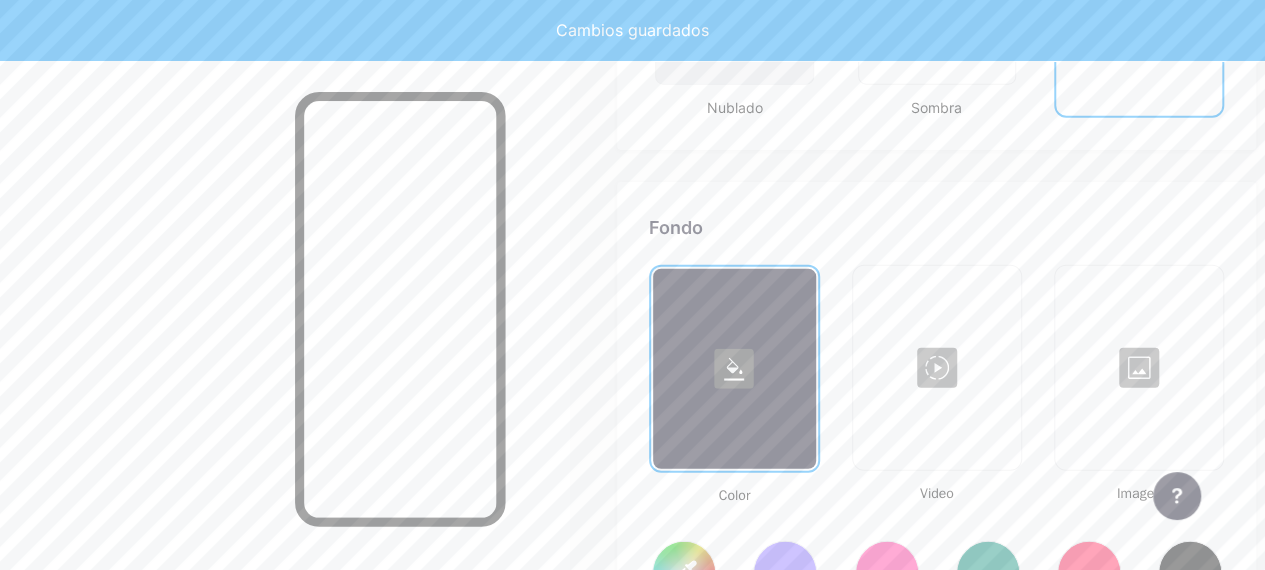 scroll, scrollTop: 2679, scrollLeft: 0, axis: vertical 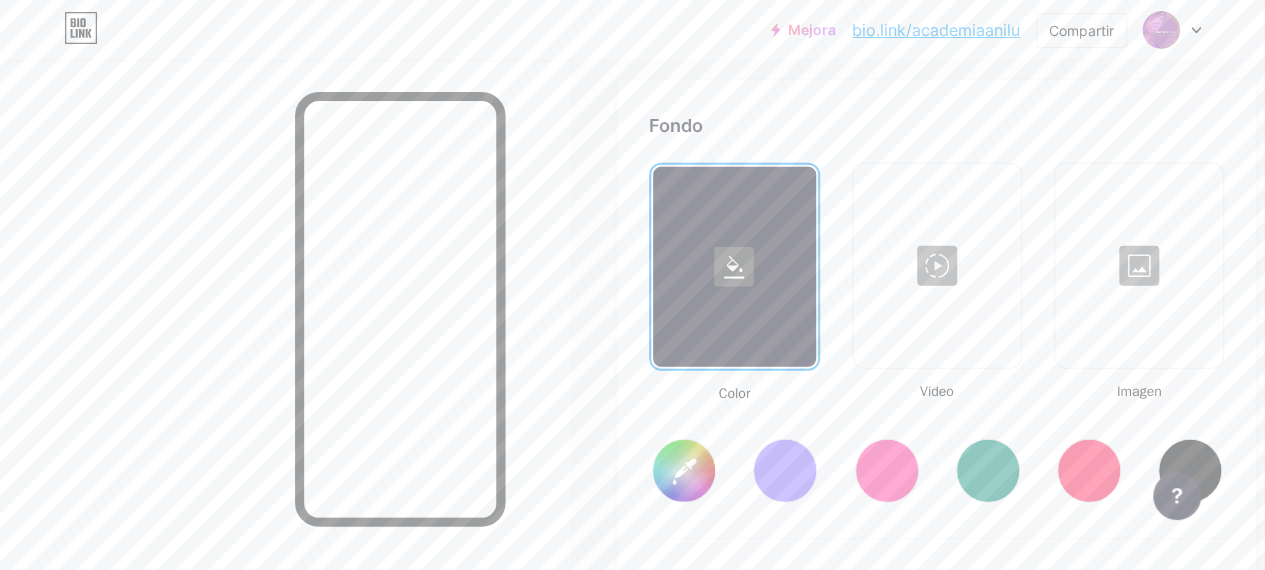 type on "#ffffff" 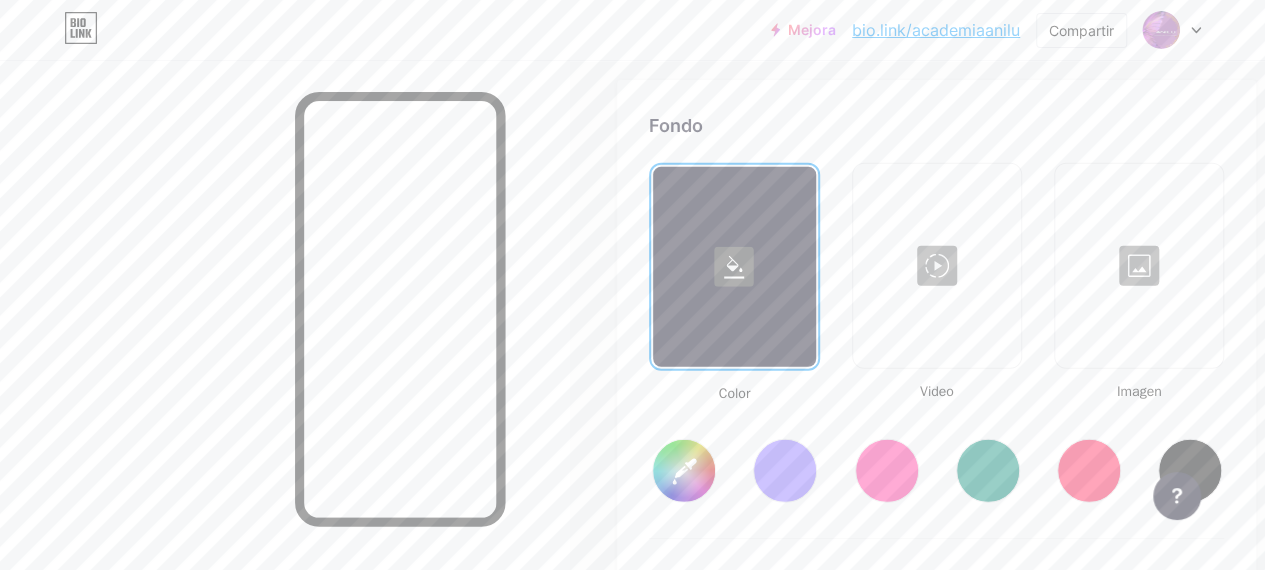 type on "#ffffff" 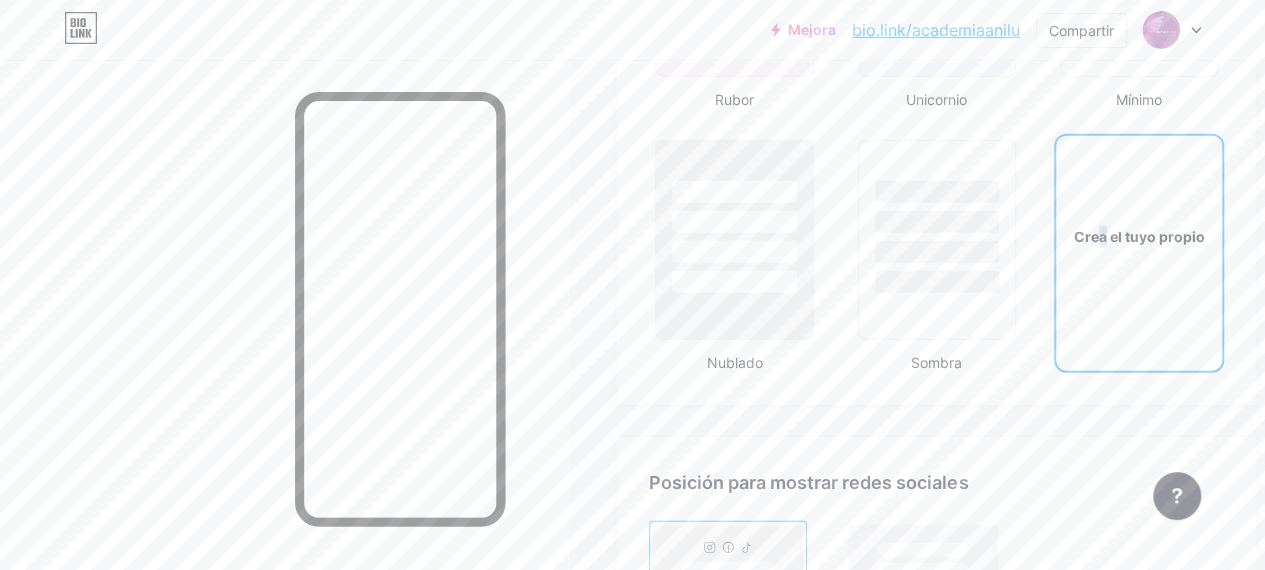 scroll, scrollTop: 2150, scrollLeft: 0, axis: vertical 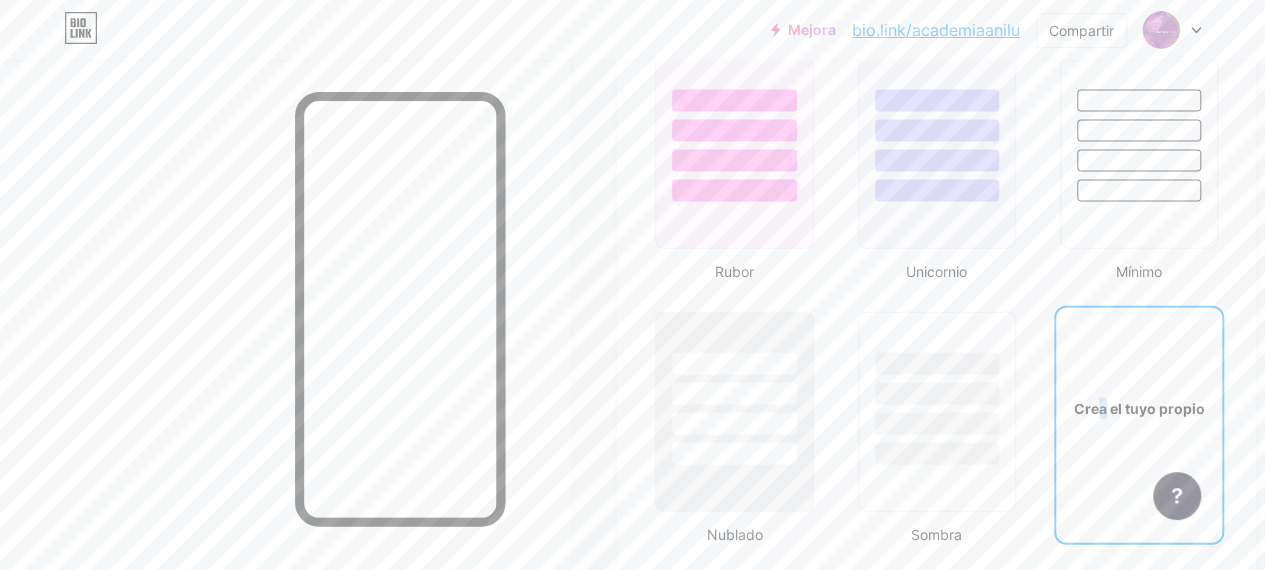 click on "Crea el tuyo propio" at bounding box center [1139, 408] 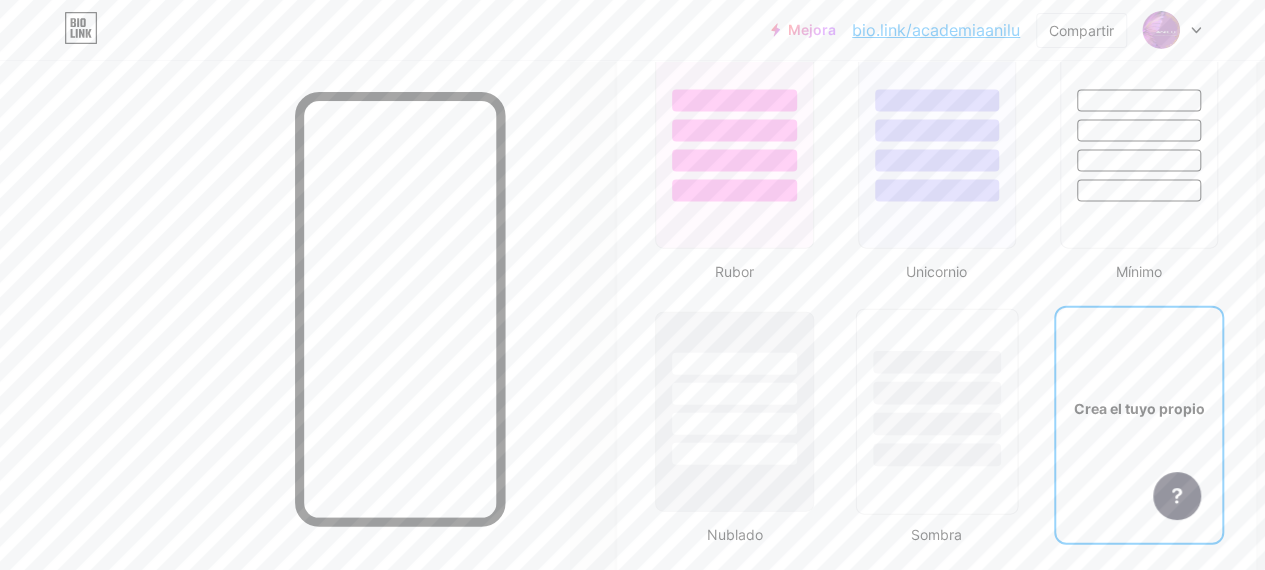 click at bounding box center (937, 424) 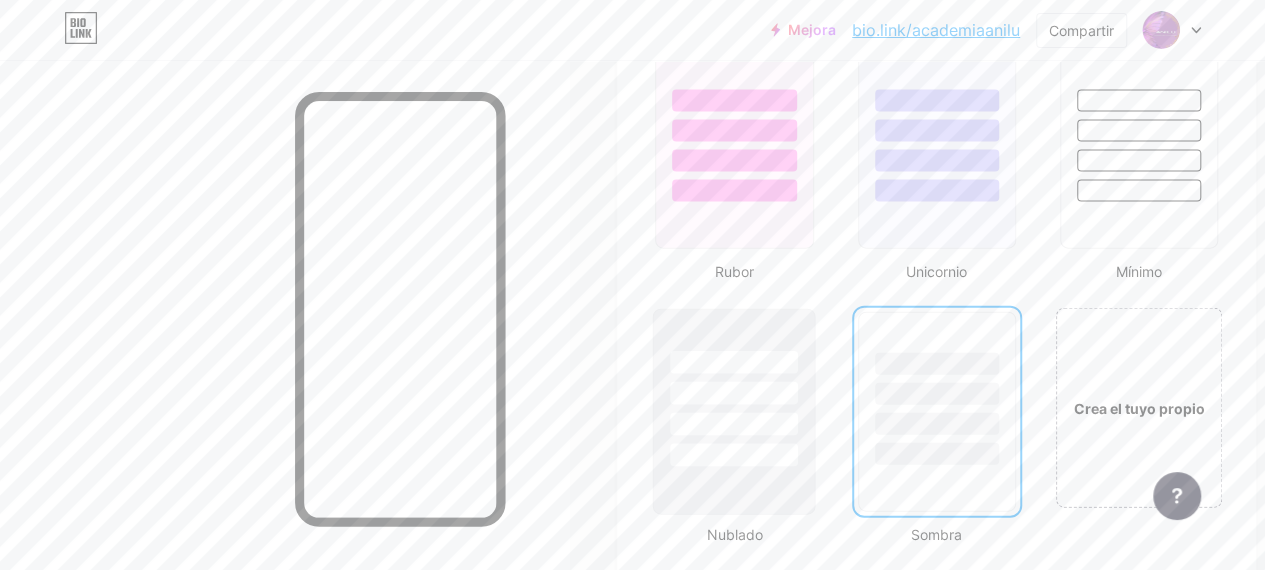 click at bounding box center (734, 393) 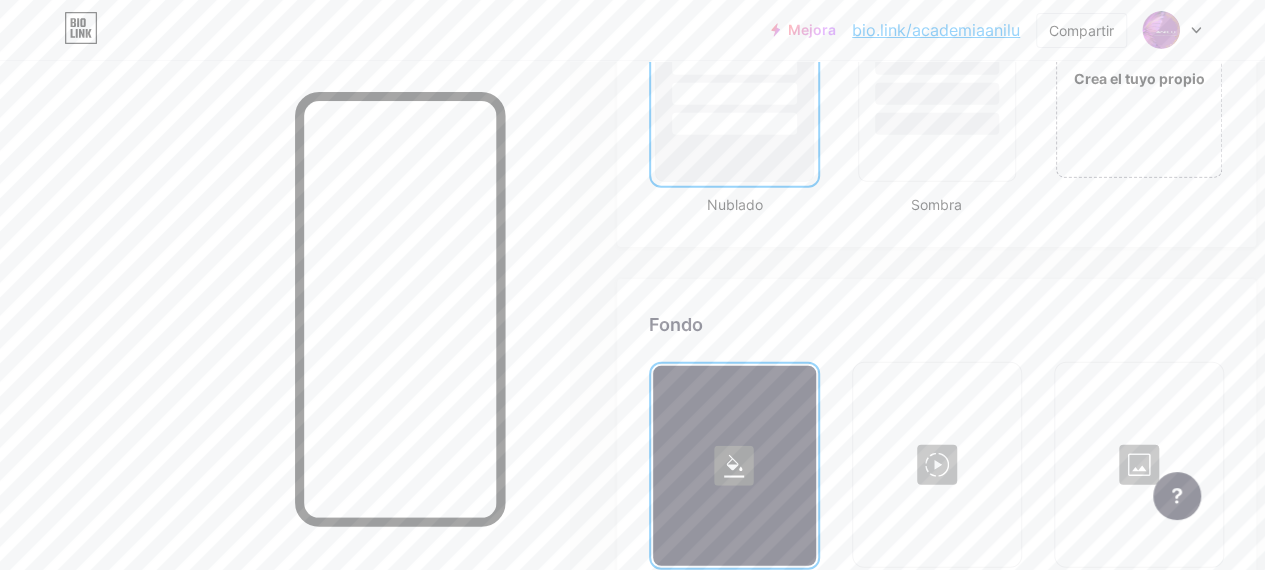 scroll, scrollTop: 2479, scrollLeft: 0, axis: vertical 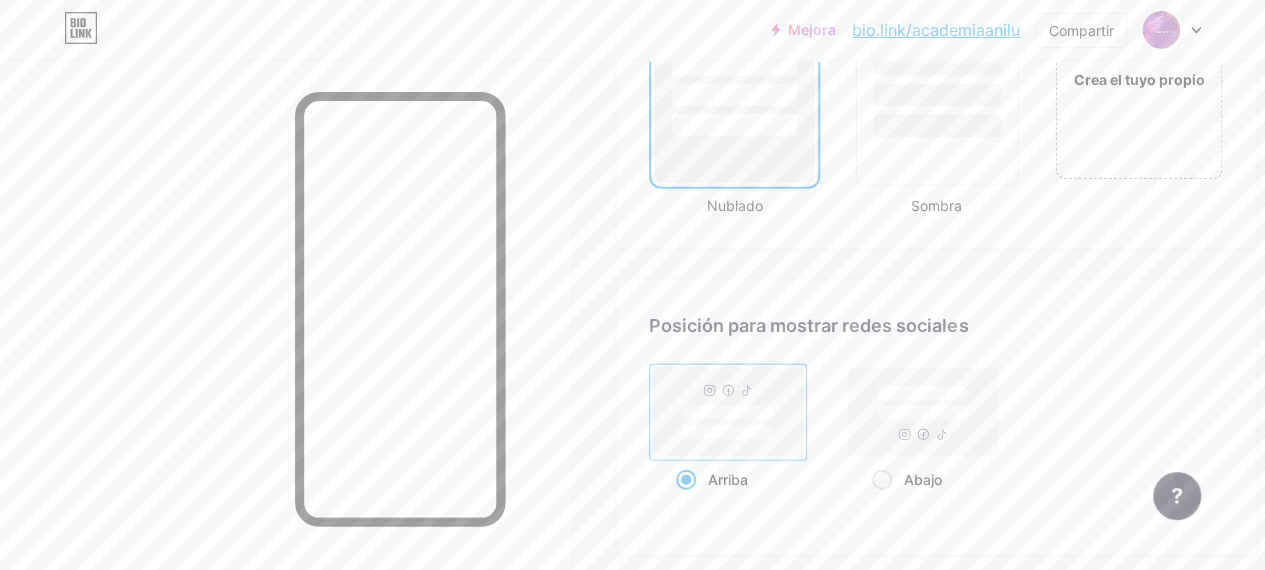 click at bounding box center [937, 126] 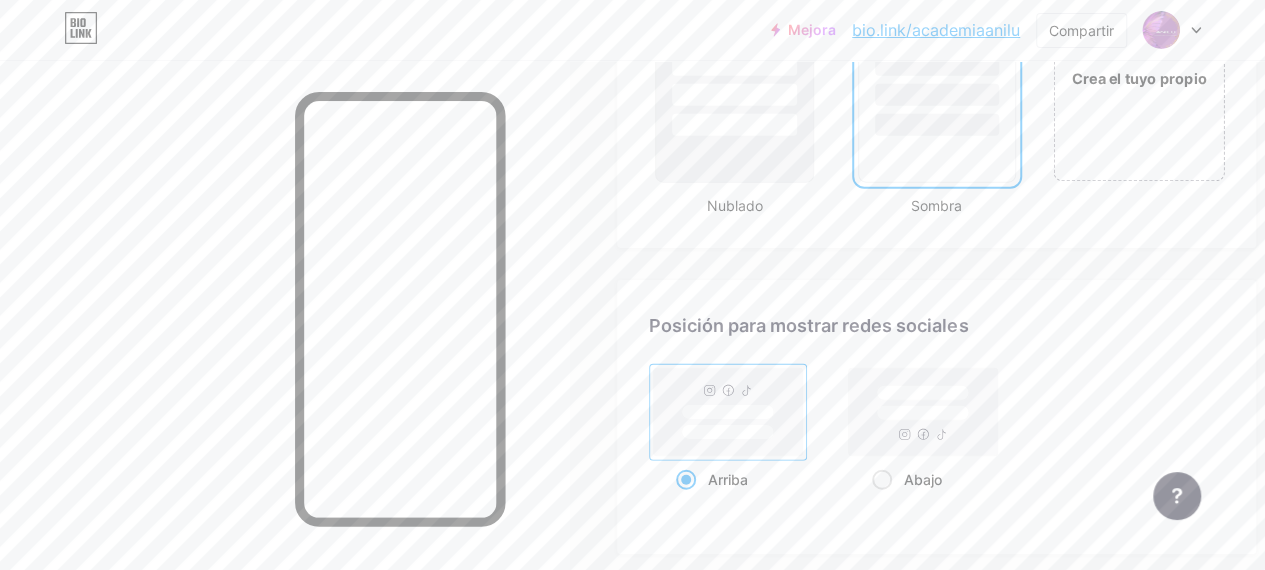 click on "Crea el tuyo propio" at bounding box center [1138, 78] 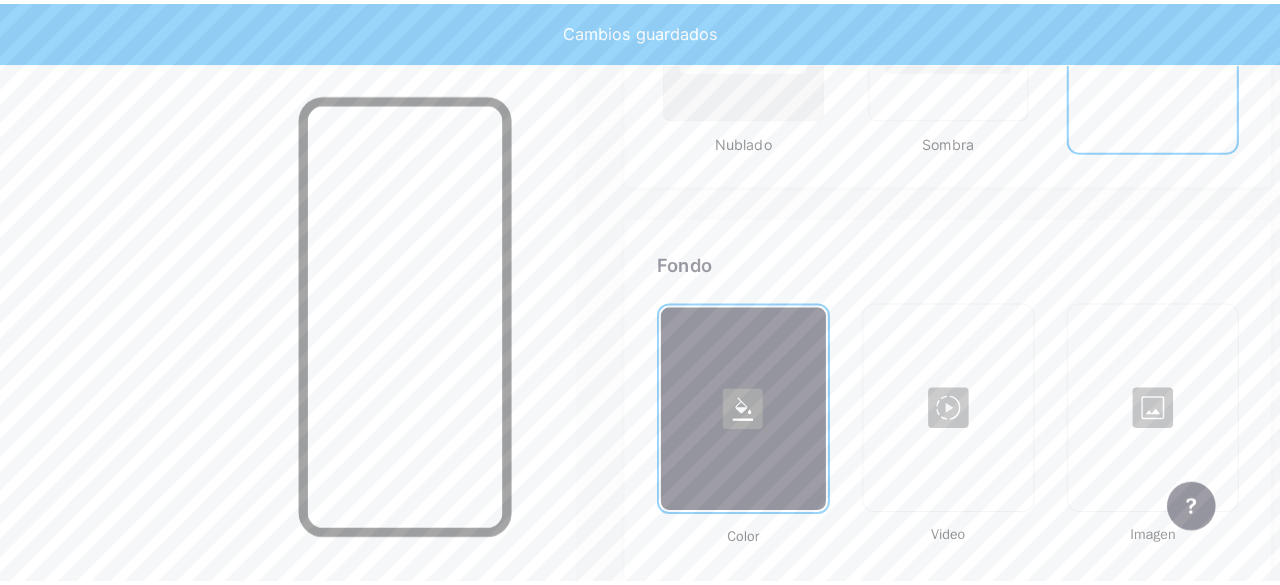 scroll, scrollTop: 2679, scrollLeft: 0, axis: vertical 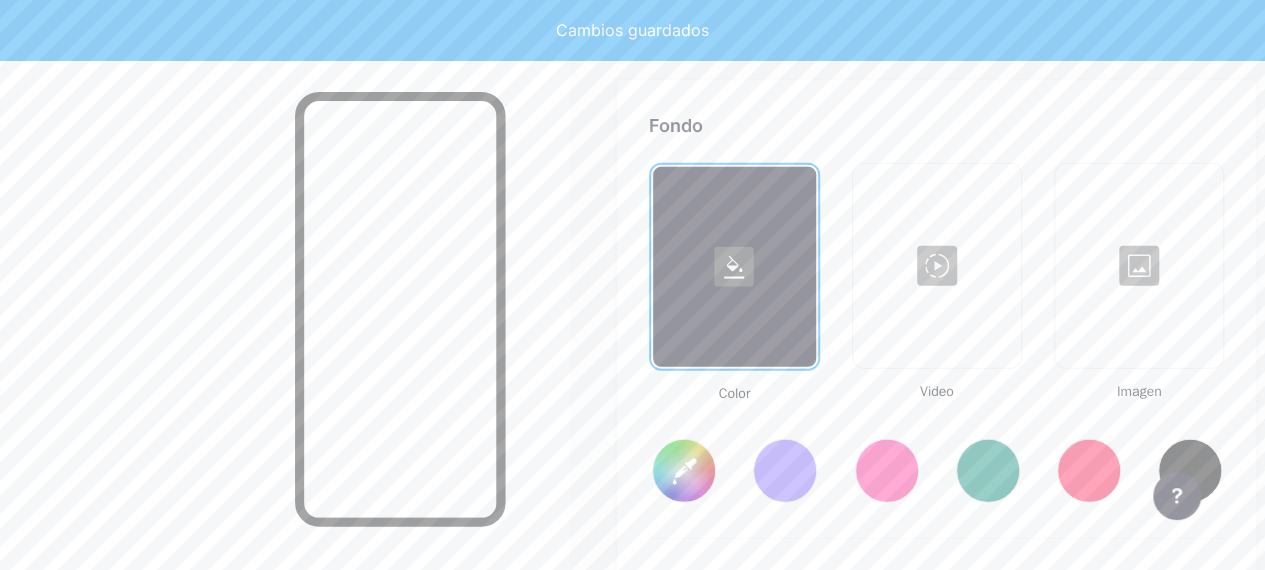 type on "#ffffff" 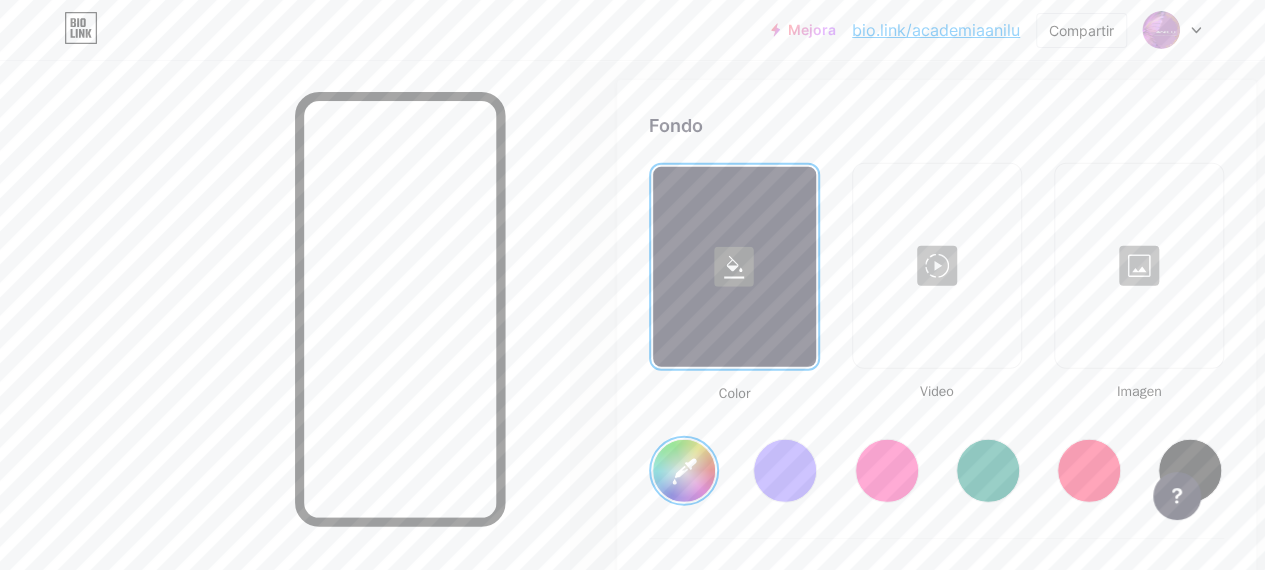 click at bounding box center (937, 266) 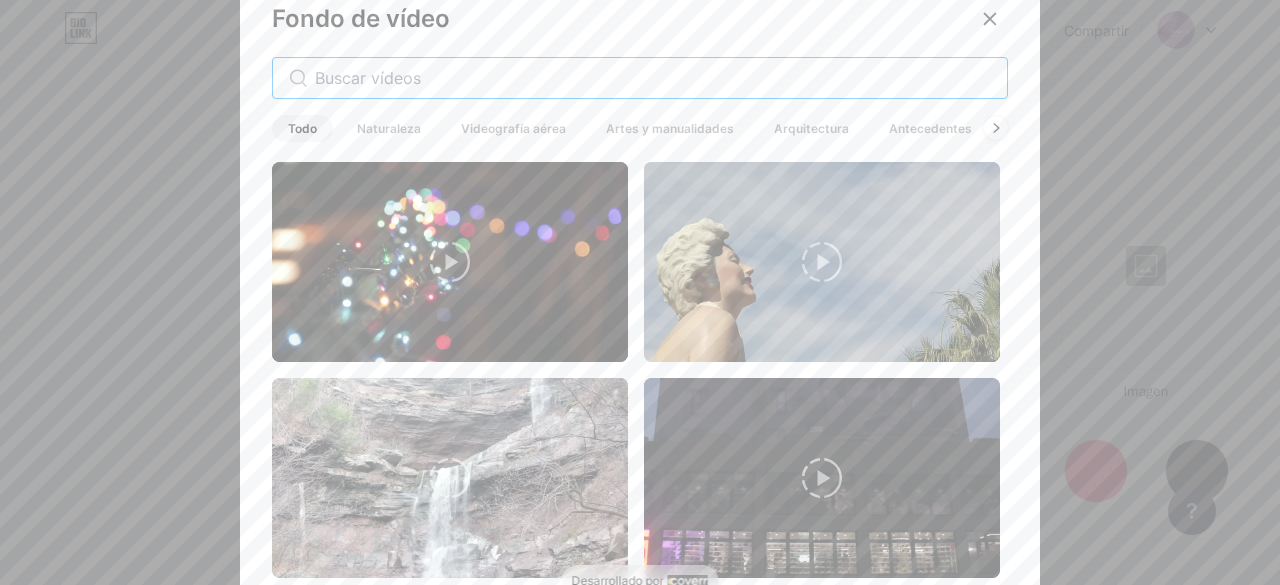 click at bounding box center (653, 78) 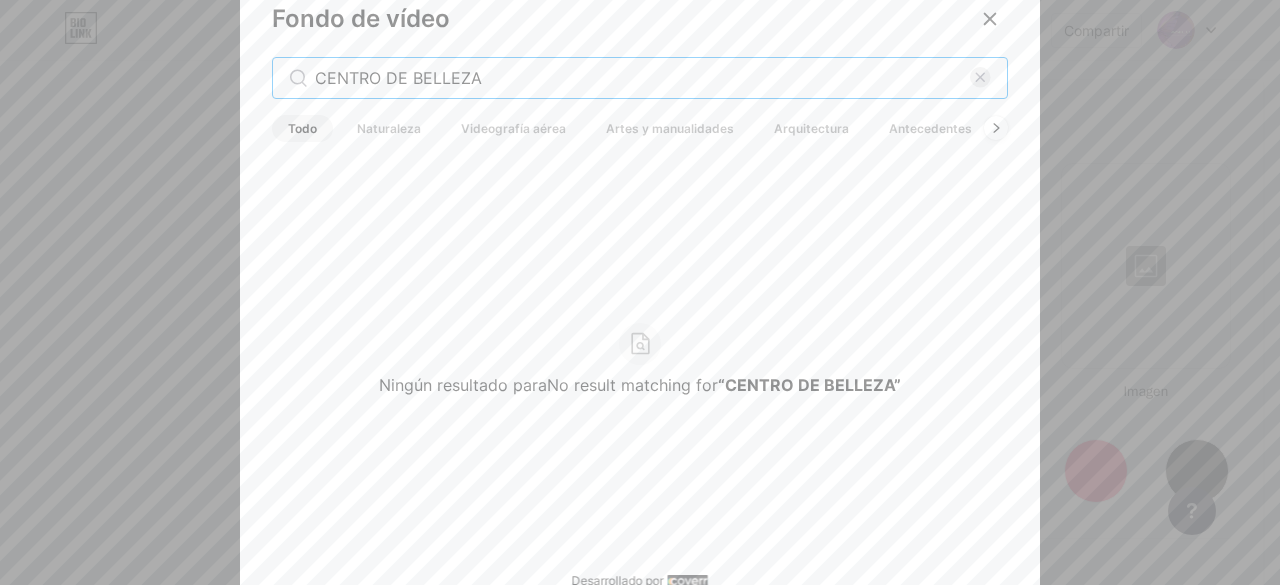 click on "CENTRO DE BELLEZA" at bounding box center (642, 78) 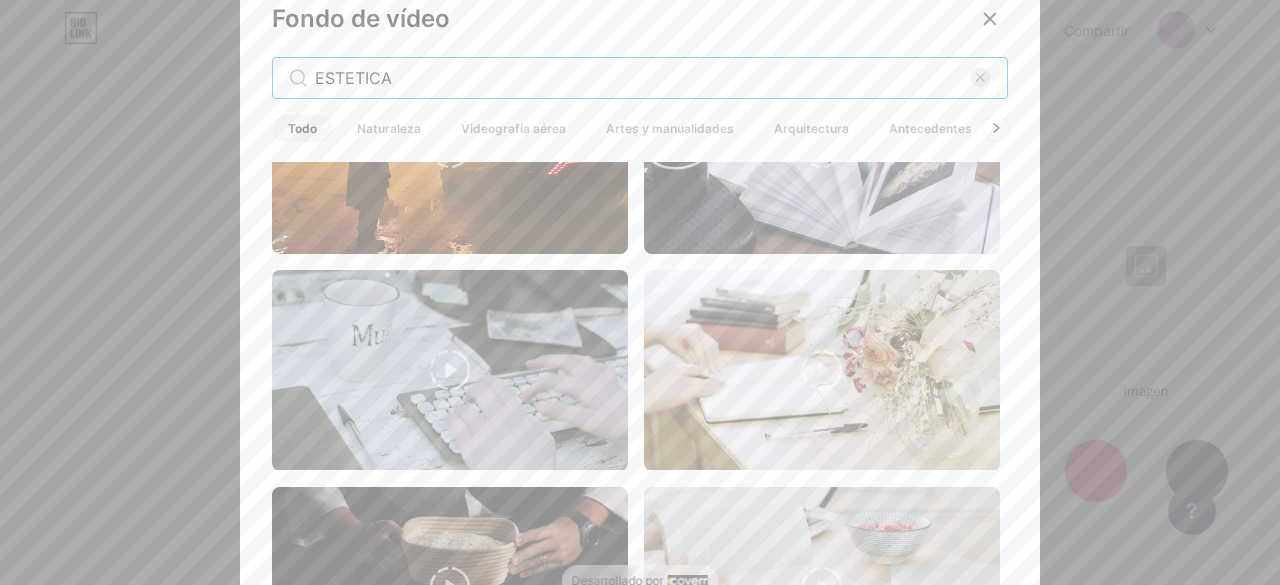 scroll, scrollTop: 300, scrollLeft: 0, axis: vertical 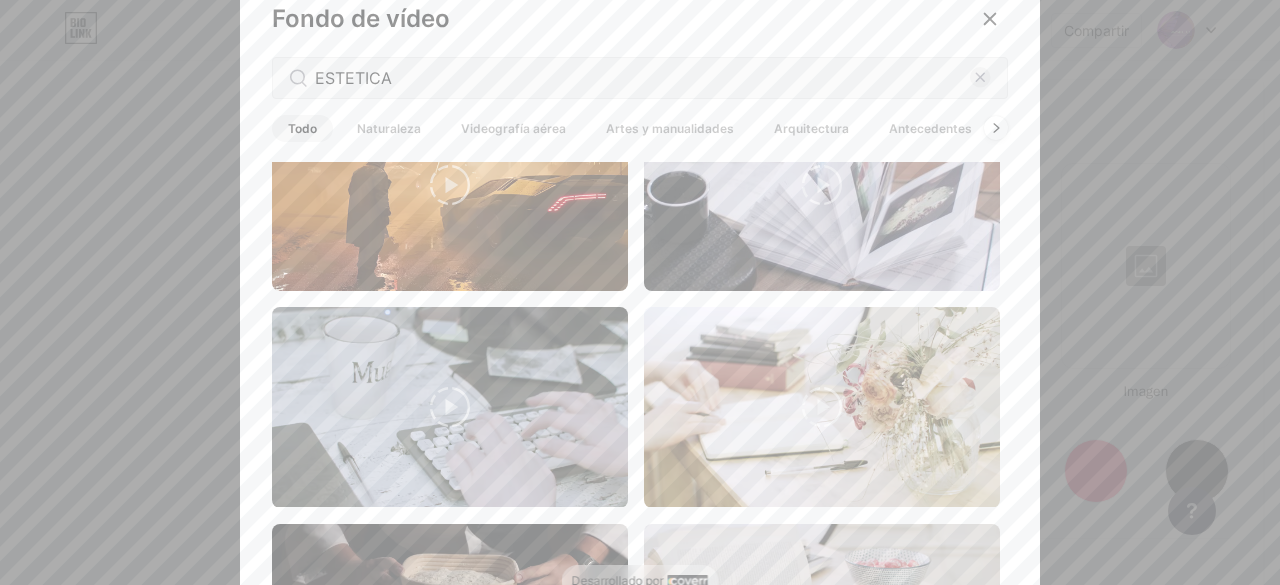 click on "ESTETICA" at bounding box center (640, 78) 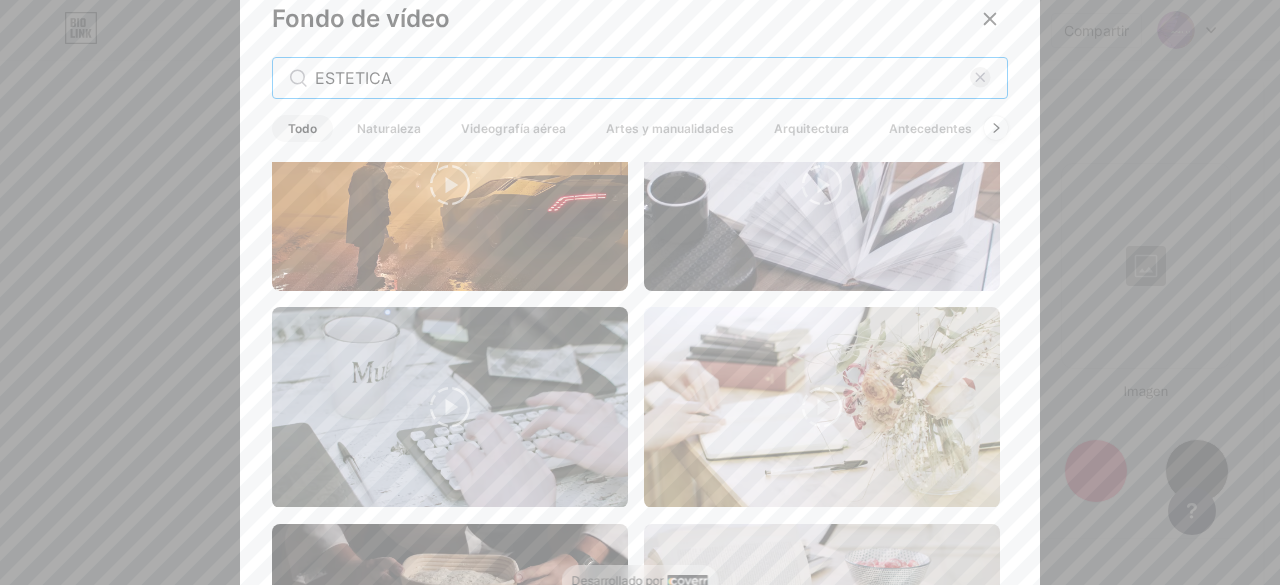 click on "ESTETICA" at bounding box center [642, 78] 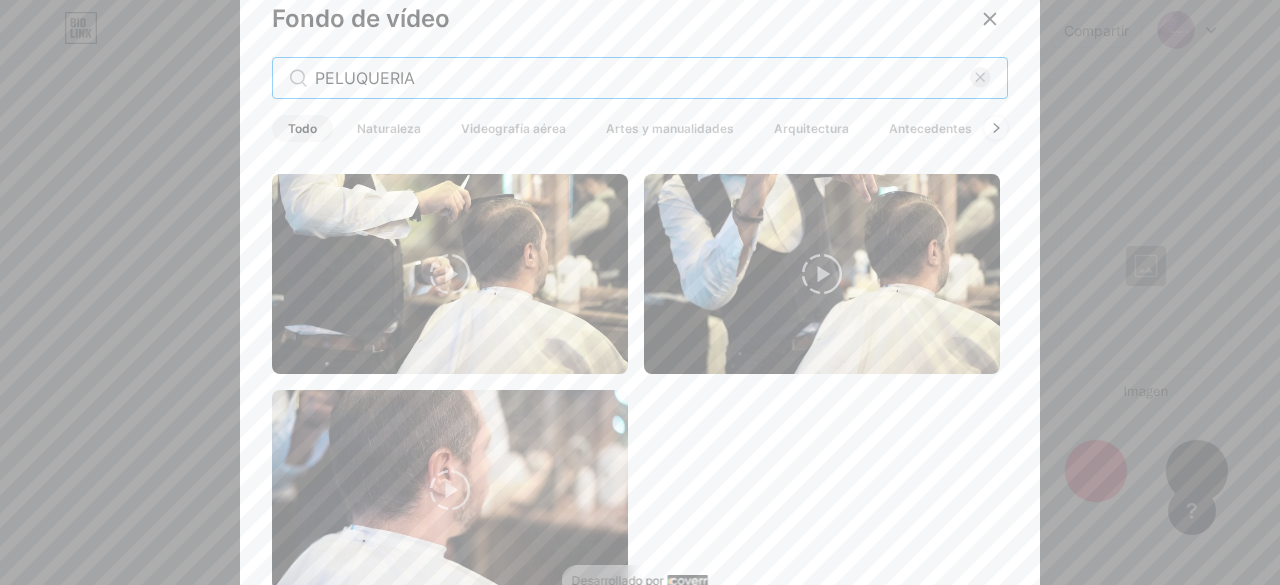 scroll, scrollTop: 422, scrollLeft: 0, axis: vertical 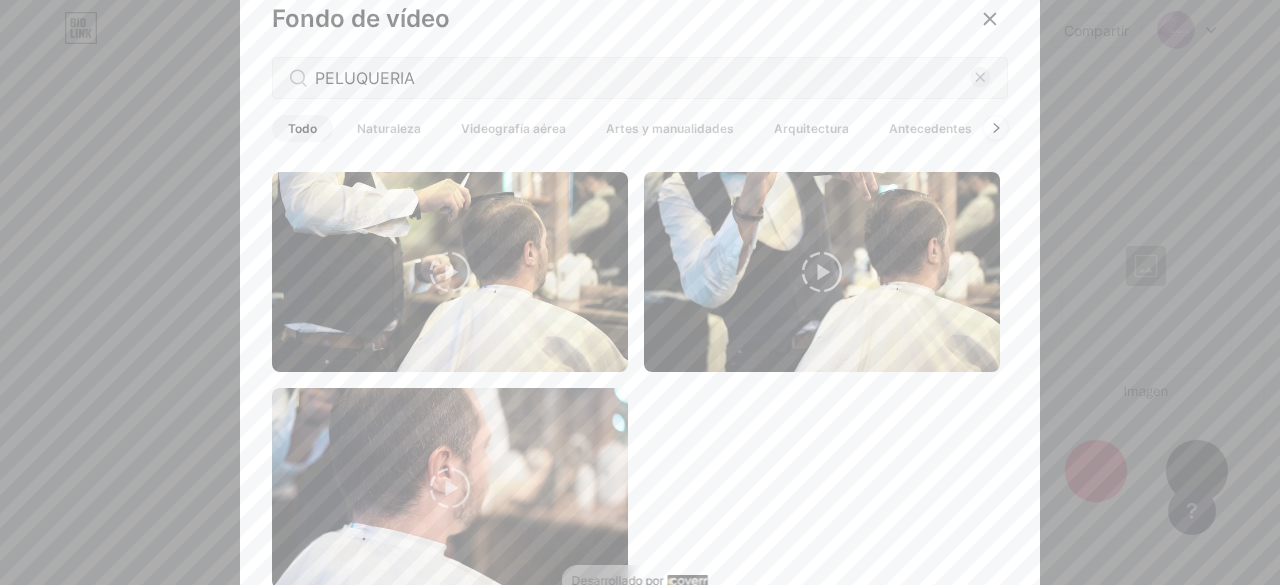 click on "PELUQUERIA" at bounding box center [640, 78] 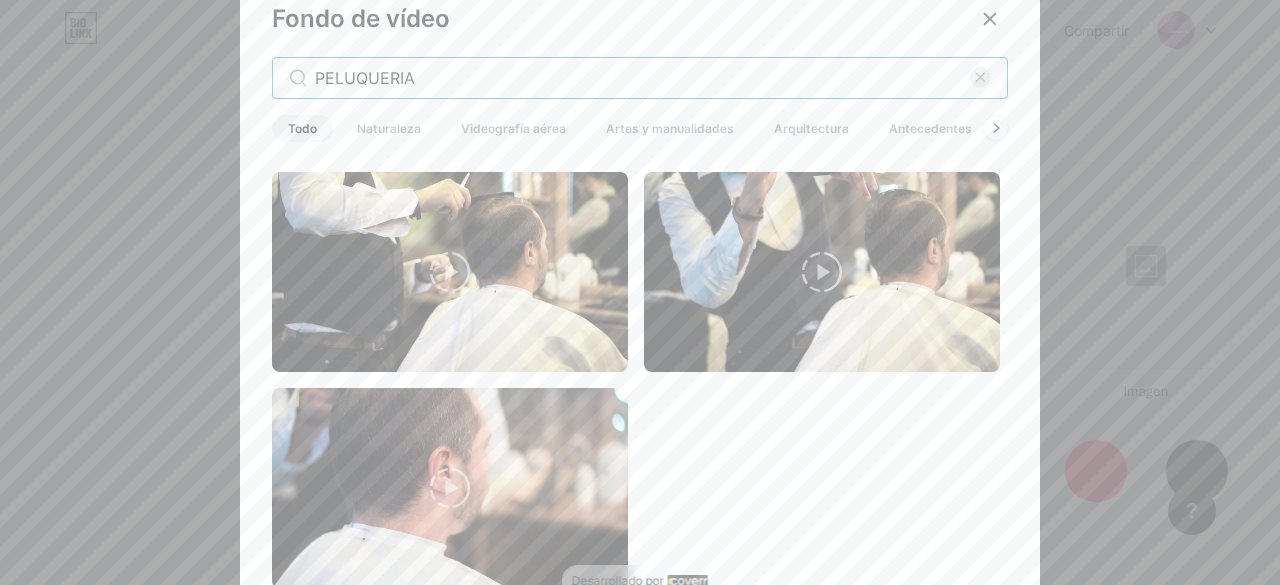 click on "PELUQUERIA" at bounding box center (642, 78) 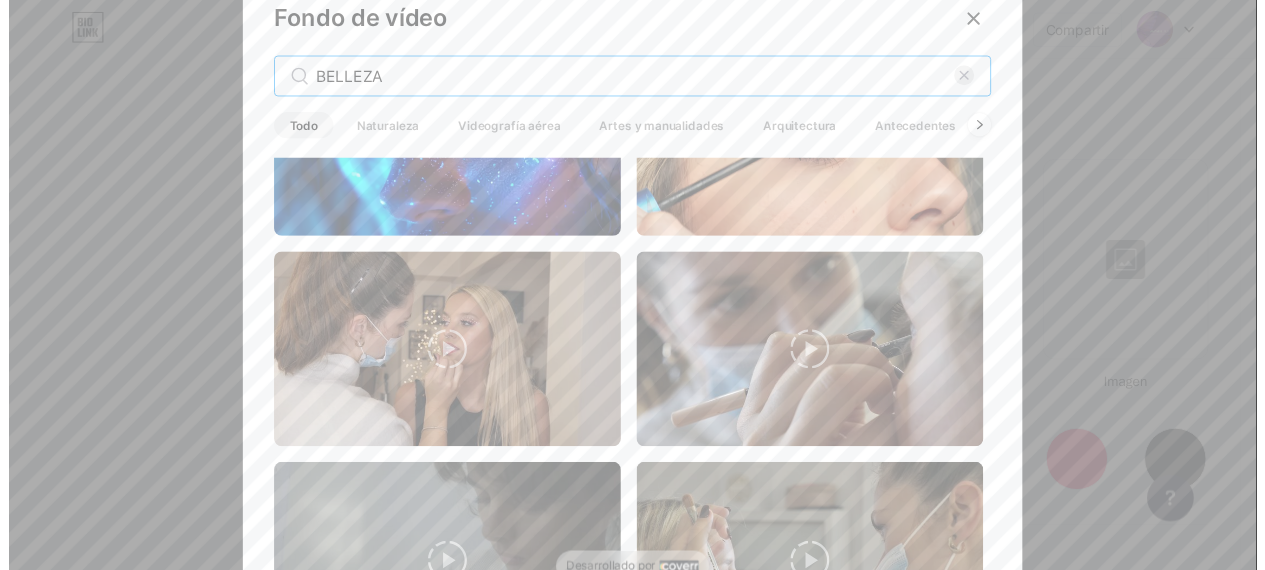 scroll, scrollTop: 3400, scrollLeft: 0, axis: vertical 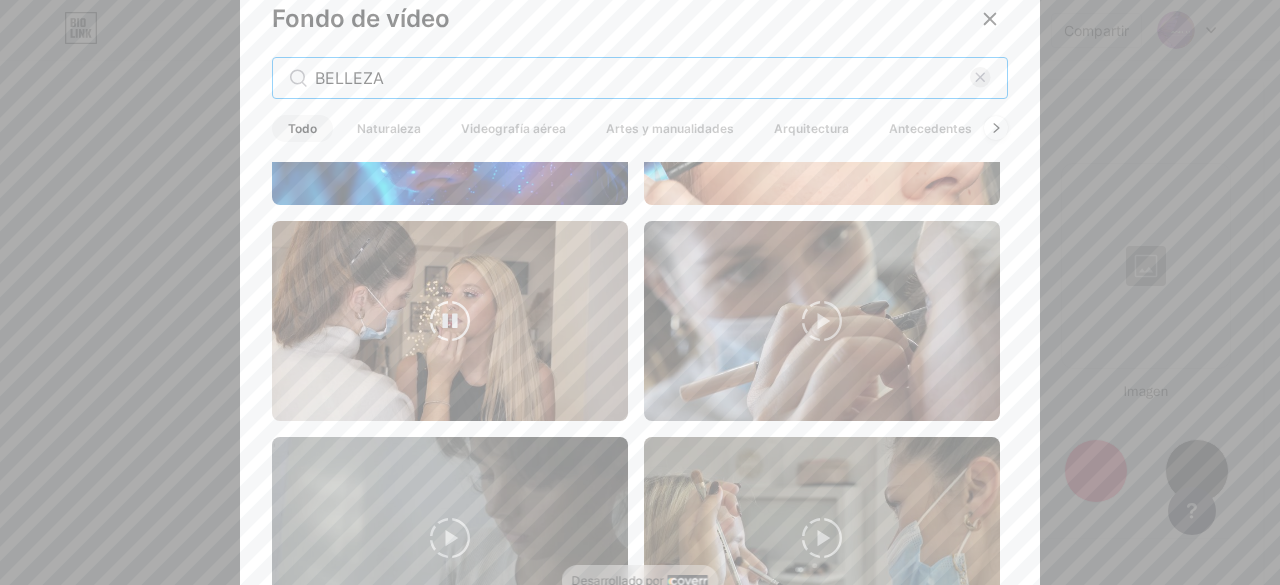 type on "BELLEZA" 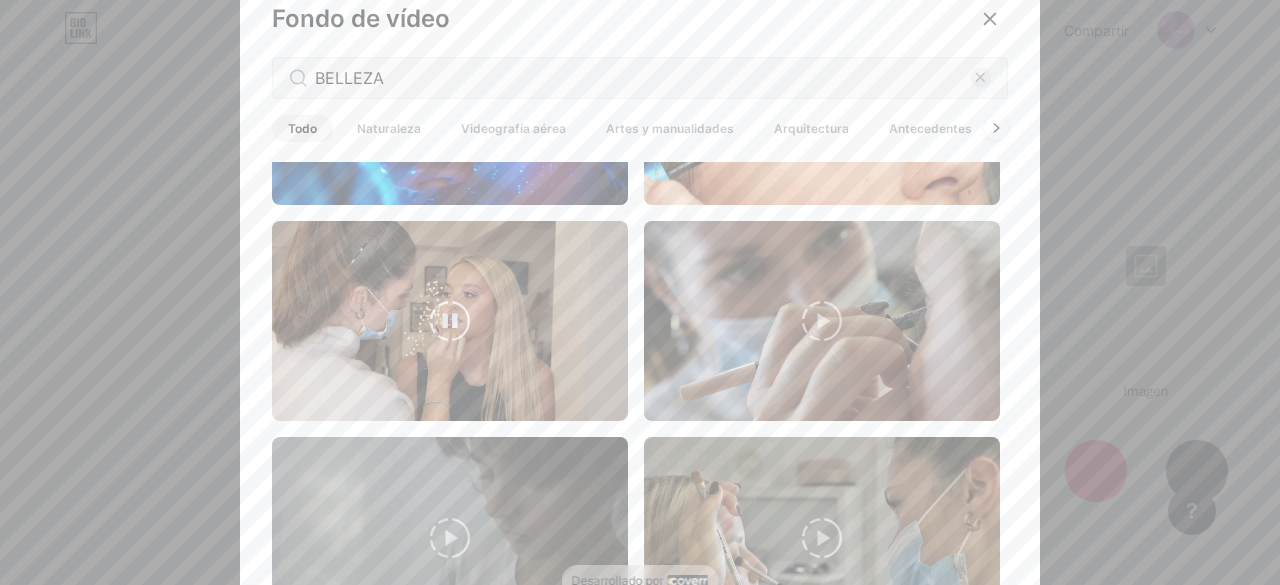 click at bounding box center (450, 321) 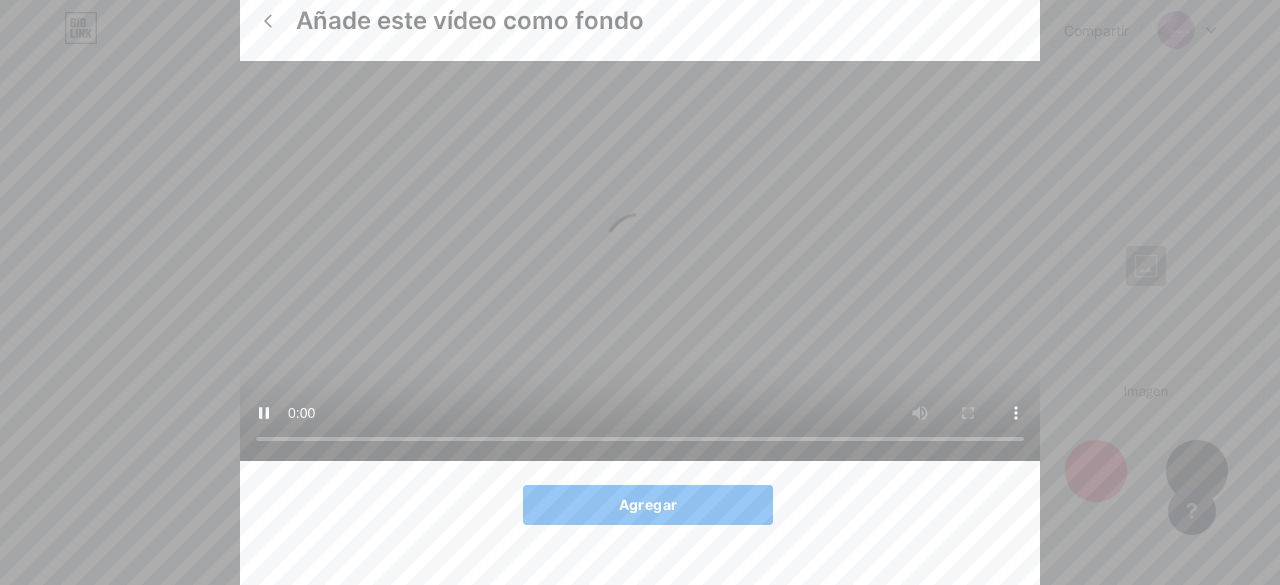 click on "Agregar" at bounding box center [648, 504] 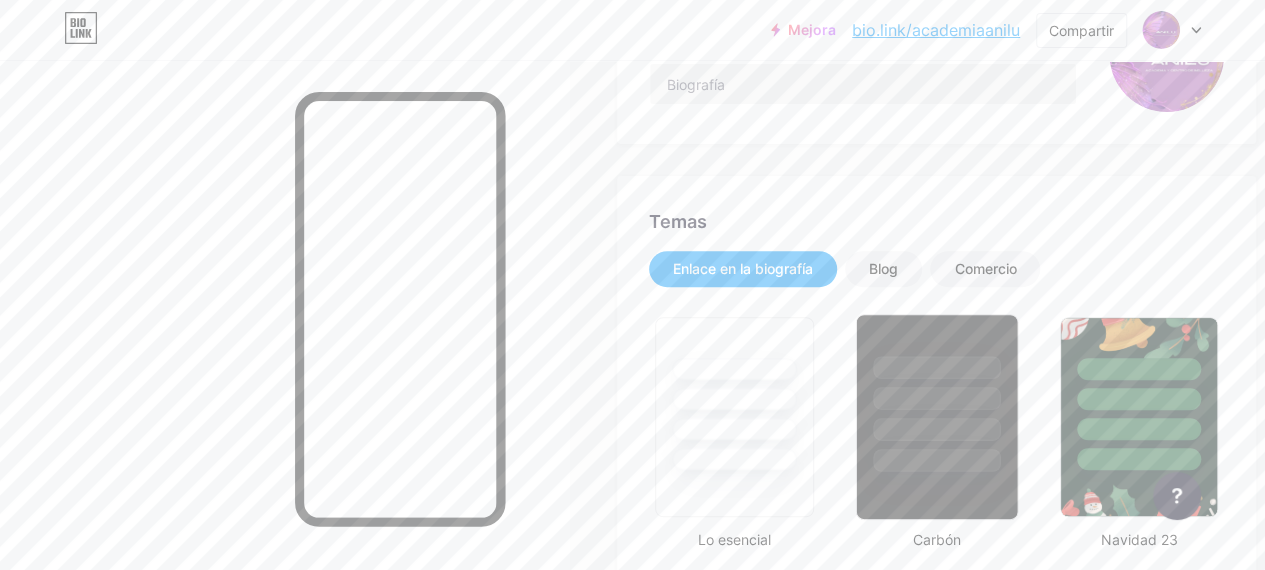 scroll, scrollTop: 400, scrollLeft: 0, axis: vertical 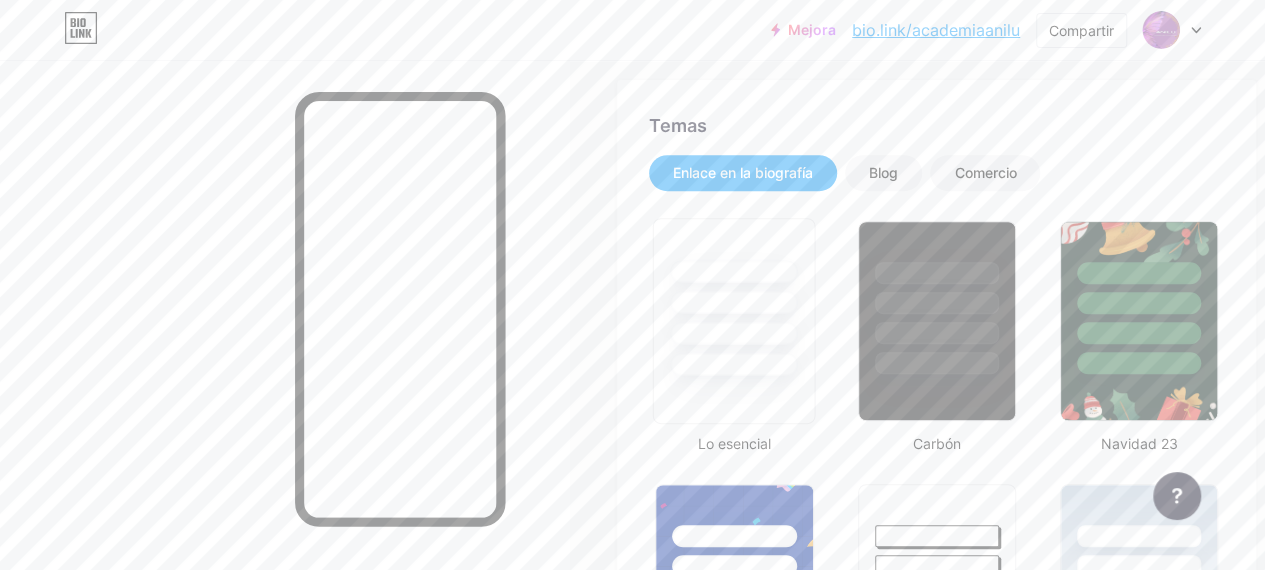 click at bounding box center (734, 297) 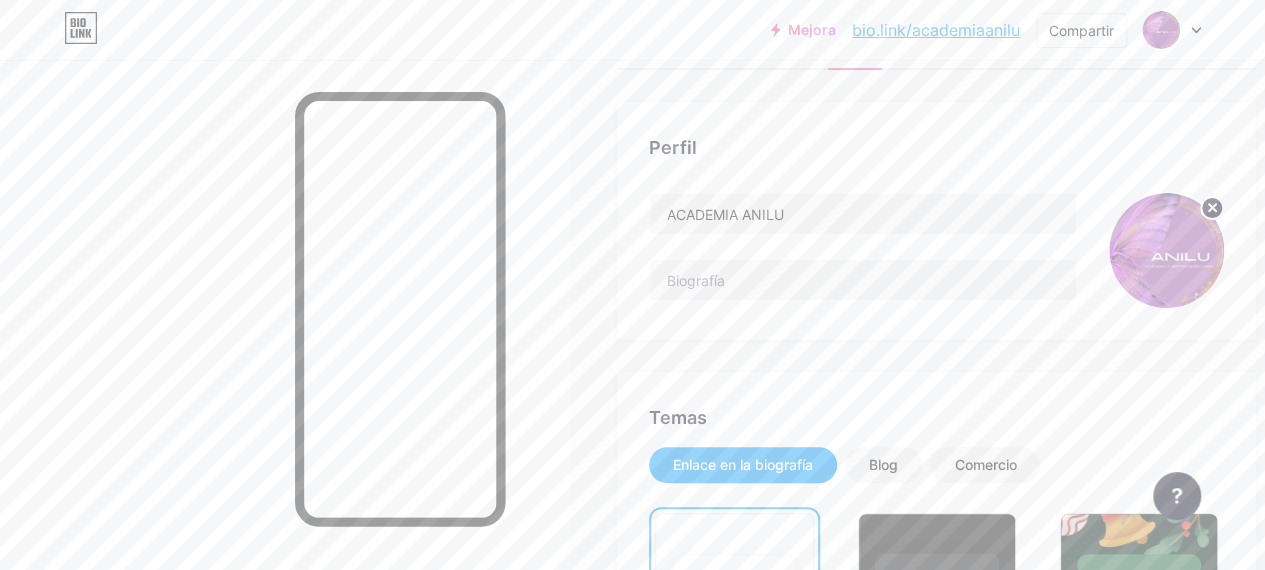 scroll, scrollTop: 0, scrollLeft: 0, axis: both 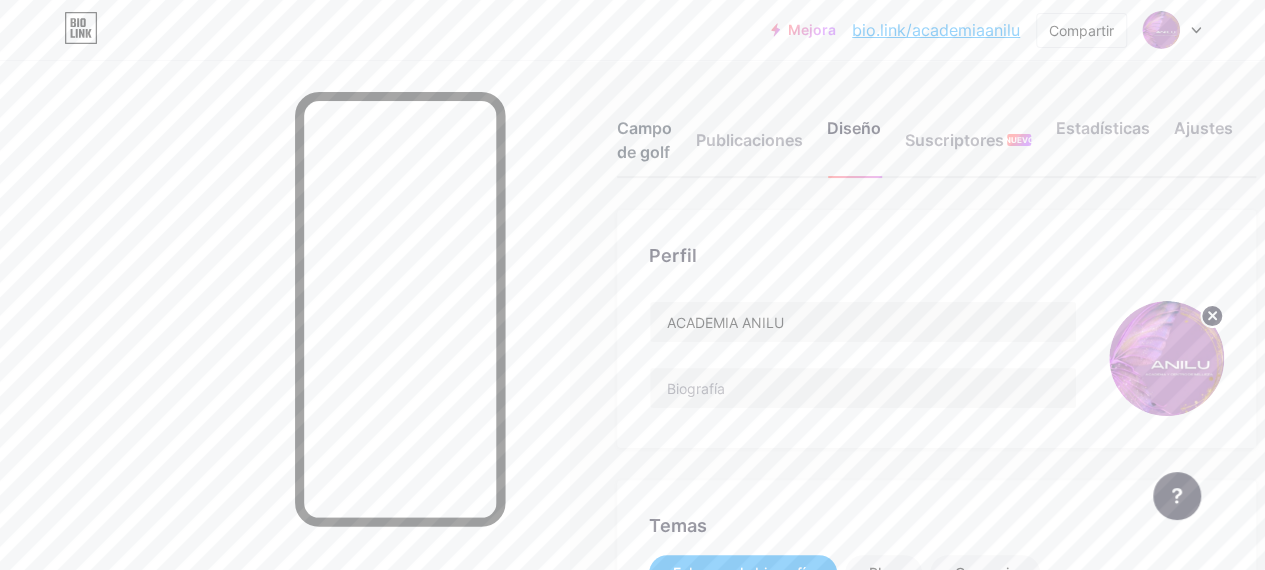 click on "Campo de golf" at bounding box center (644, 140) 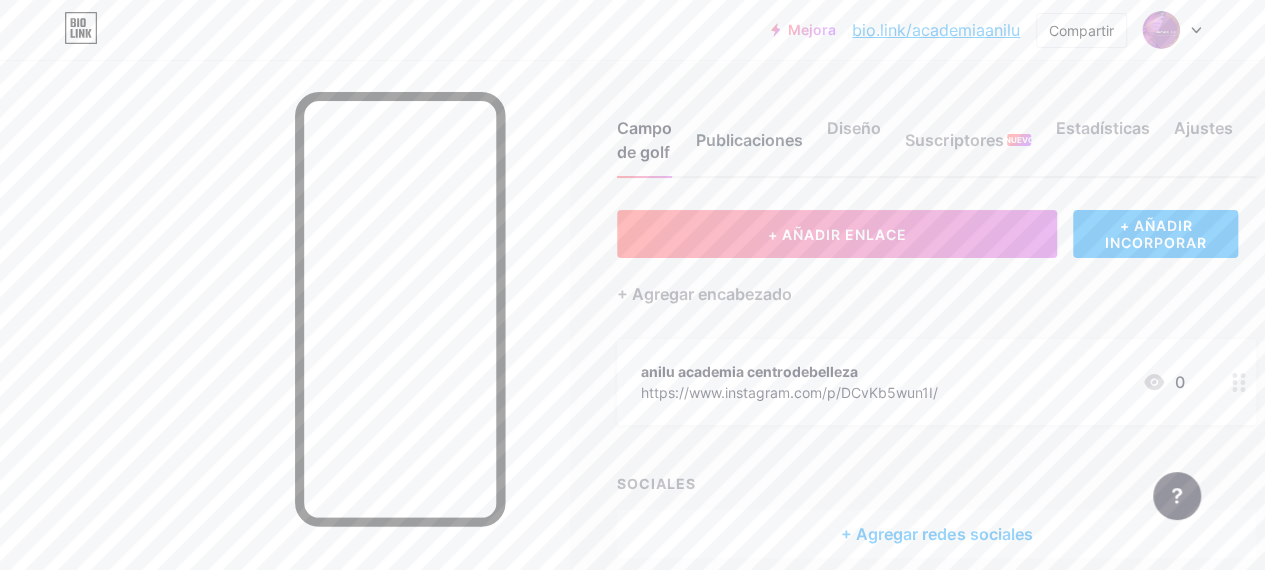 click on "Publicaciones" at bounding box center (749, 140) 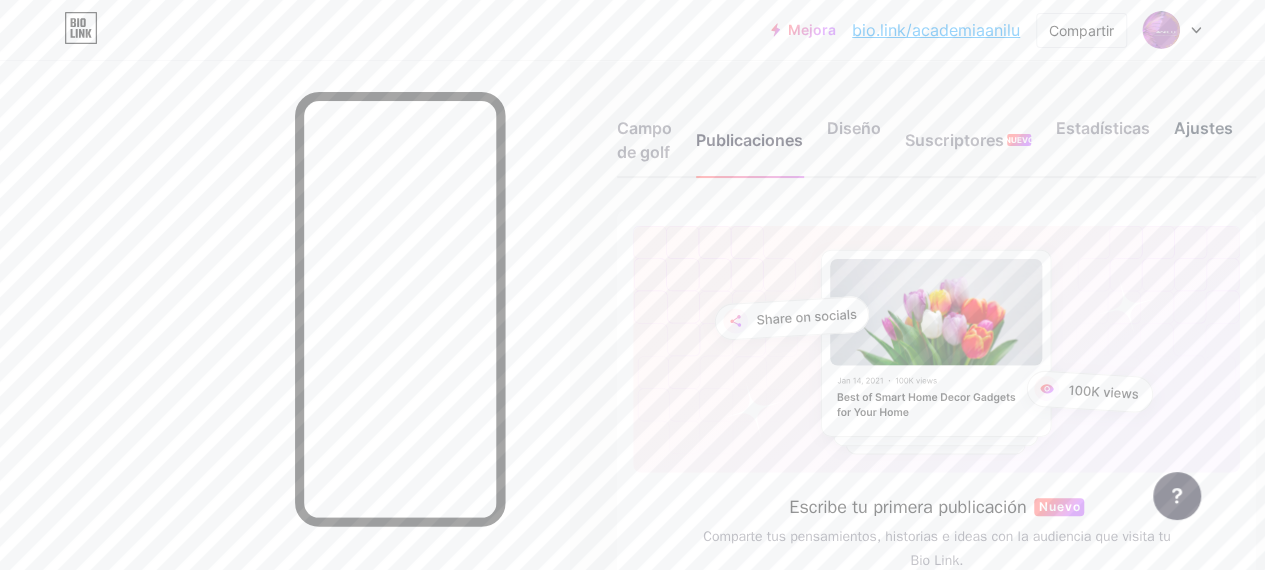 click on "Ajustes" at bounding box center [1202, 128] 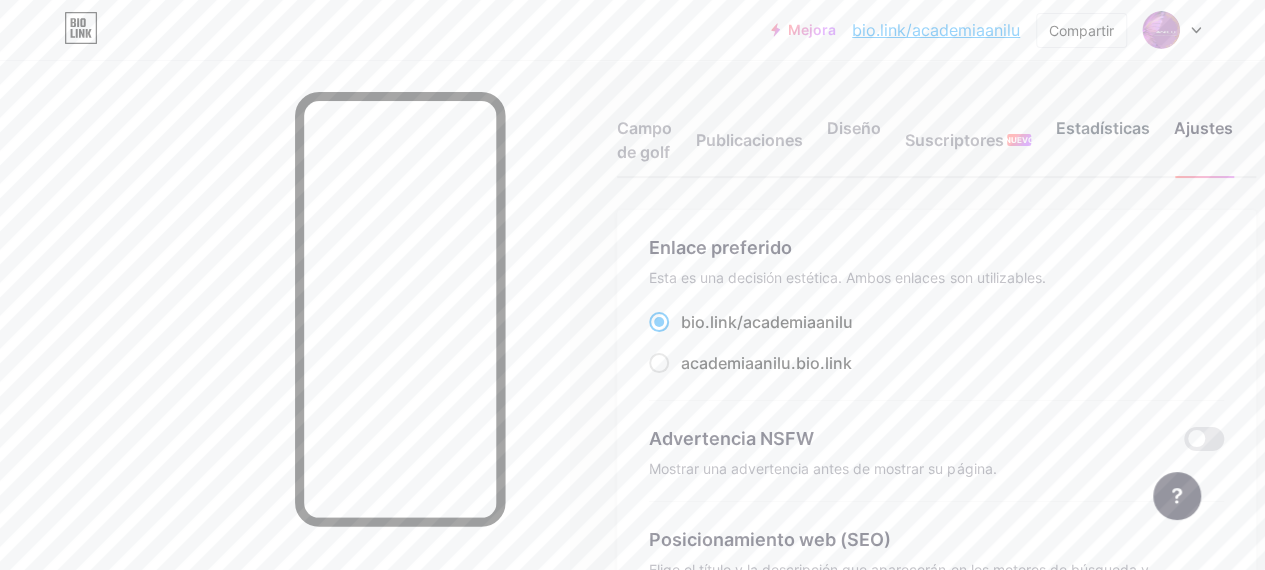 click on "Estadísticas" at bounding box center (1102, 128) 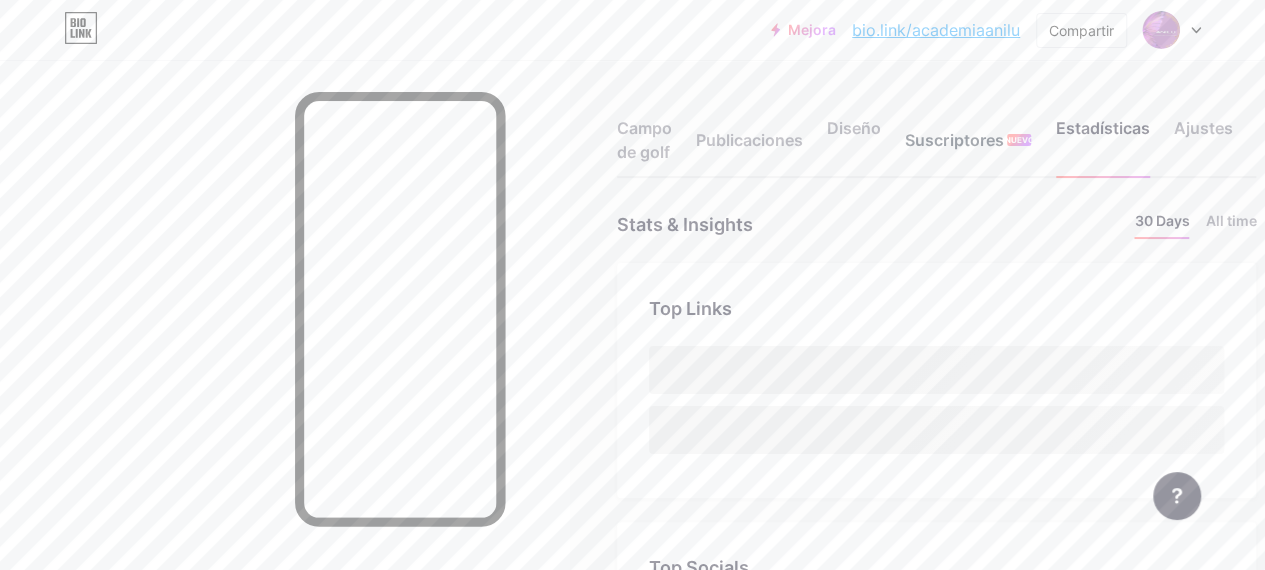 click on "Suscriptores
NUEVO" at bounding box center (968, 146) 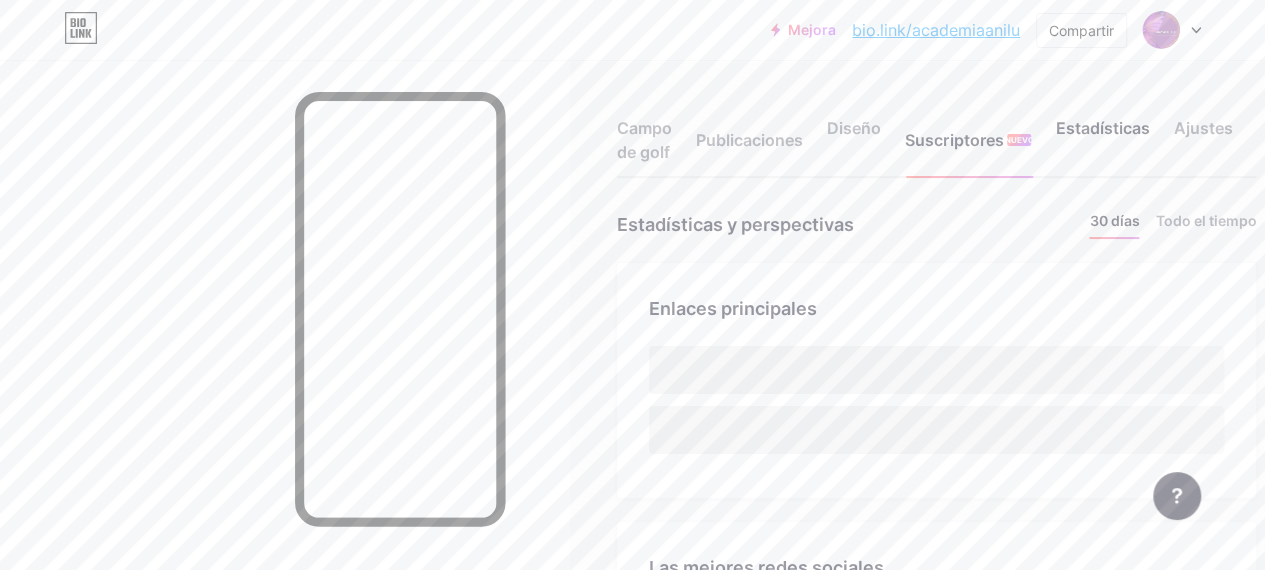 click on "Campo de golf
Publicaciones
Diseño
Suscriptores
NUEVO
Estadísticas
Ajustes" at bounding box center (936, 131) 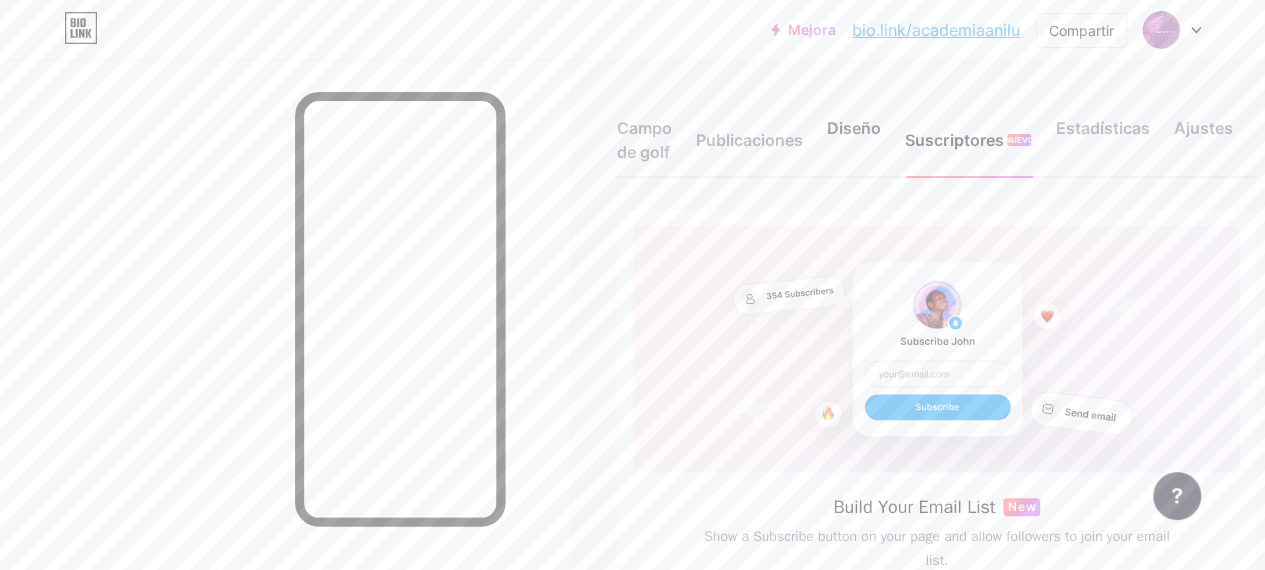 click on "Diseño" at bounding box center (854, 128) 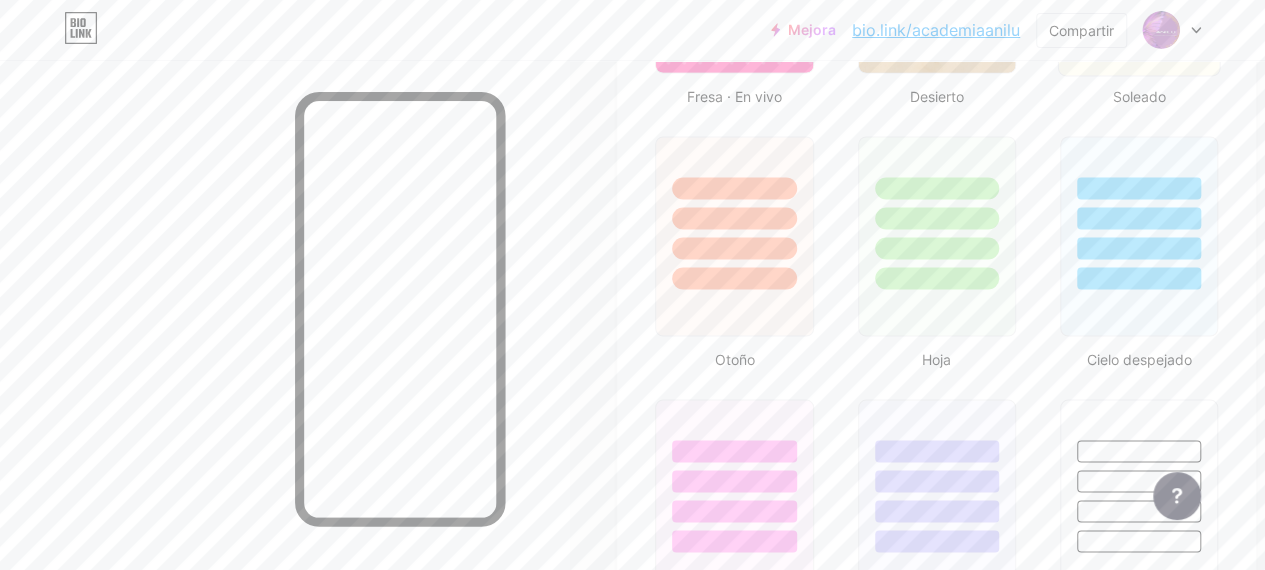 scroll, scrollTop: 2200, scrollLeft: 0, axis: vertical 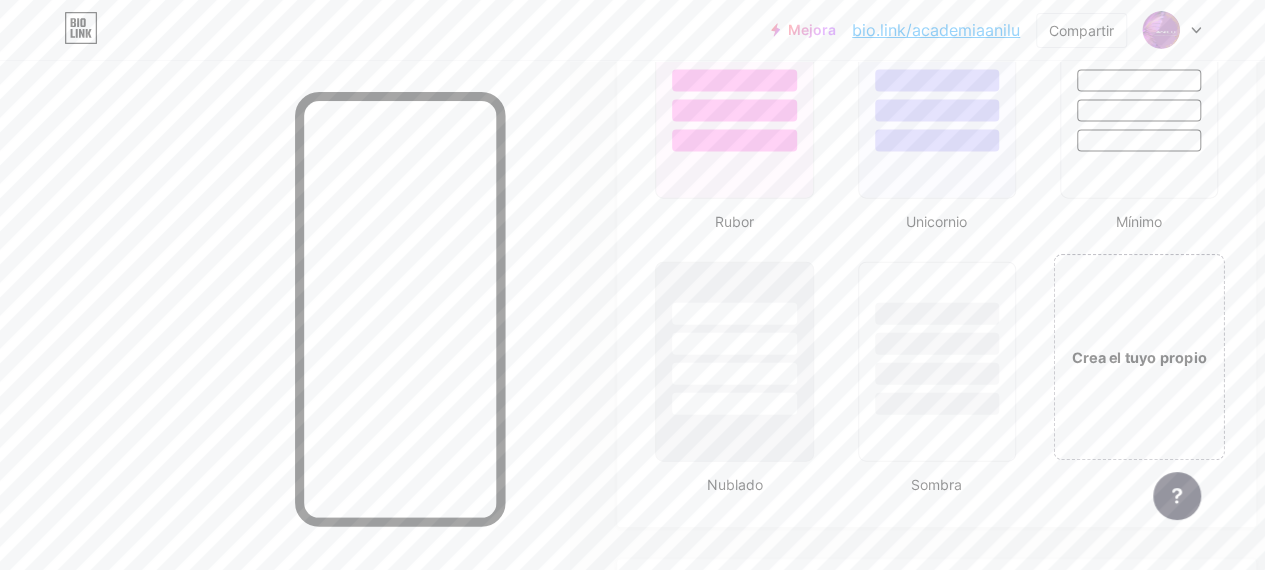 click on "Crea el tuyo propio" at bounding box center [1138, 357] 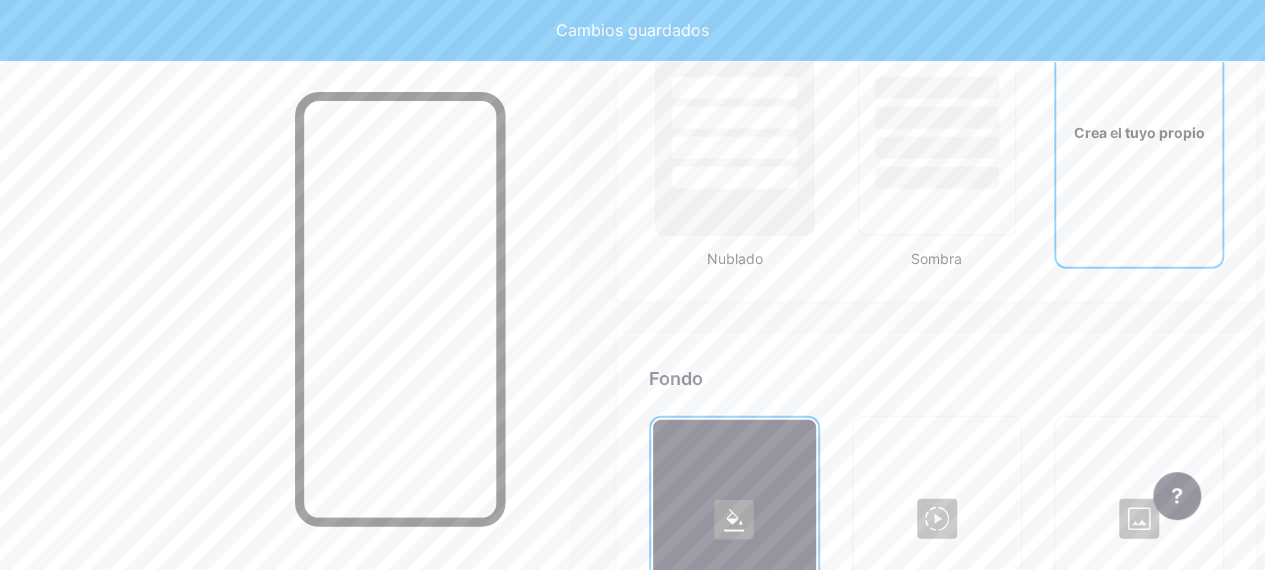 scroll, scrollTop: 2679, scrollLeft: 0, axis: vertical 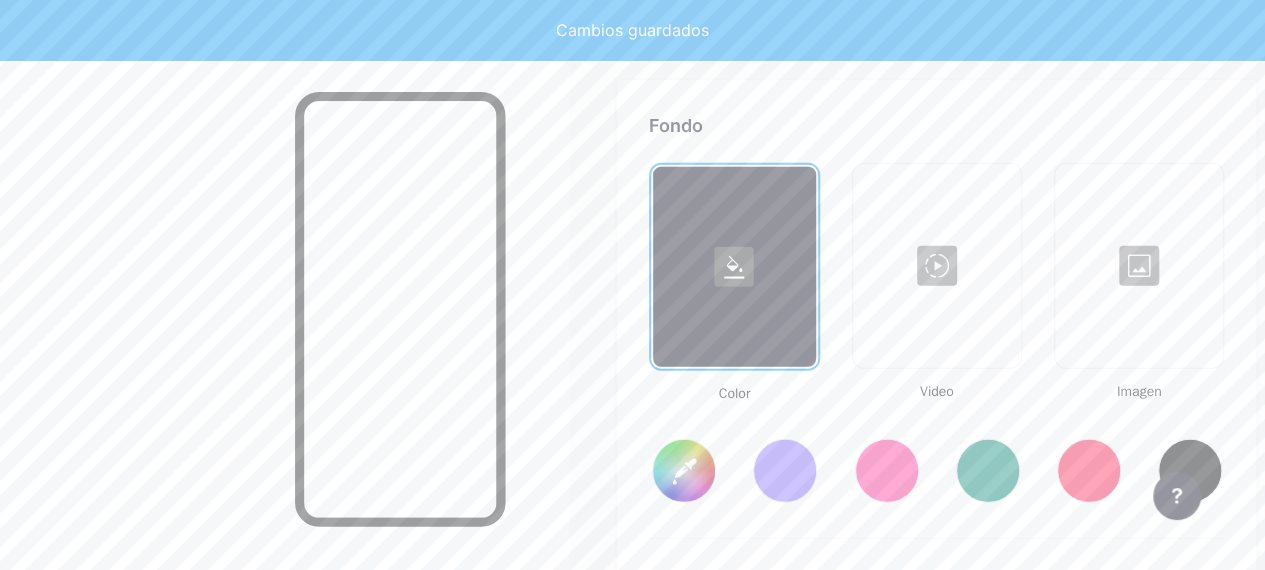 type on "#ffffff" 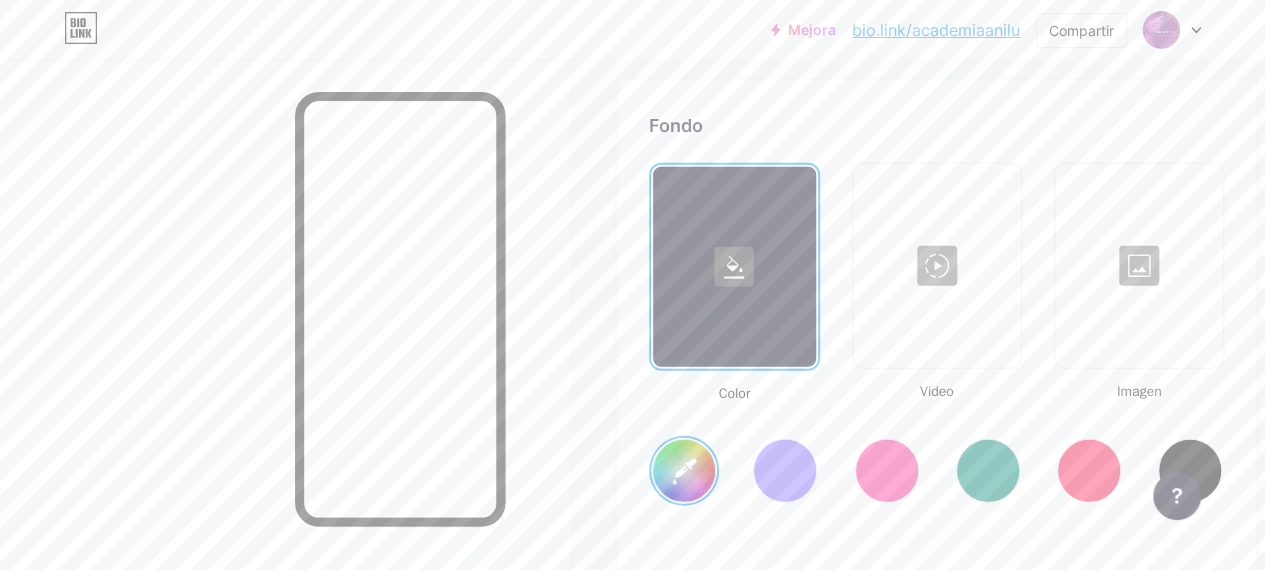 click at bounding box center (1139, 266) 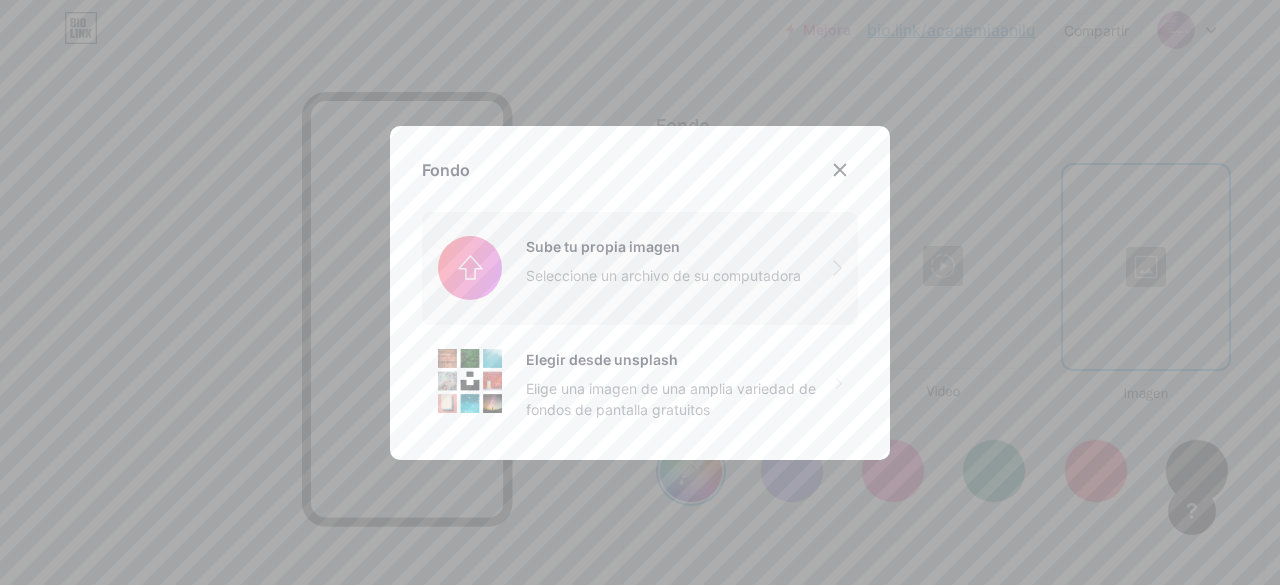 click at bounding box center [640, 268] 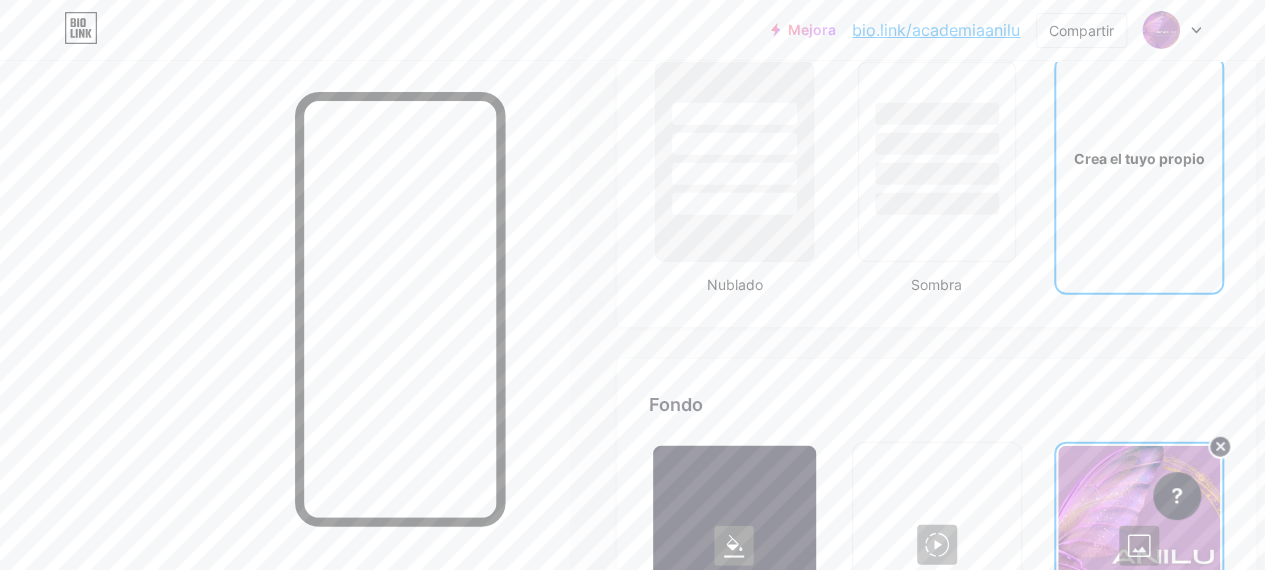 scroll, scrollTop: 2900, scrollLeft: 0, axis: vertical 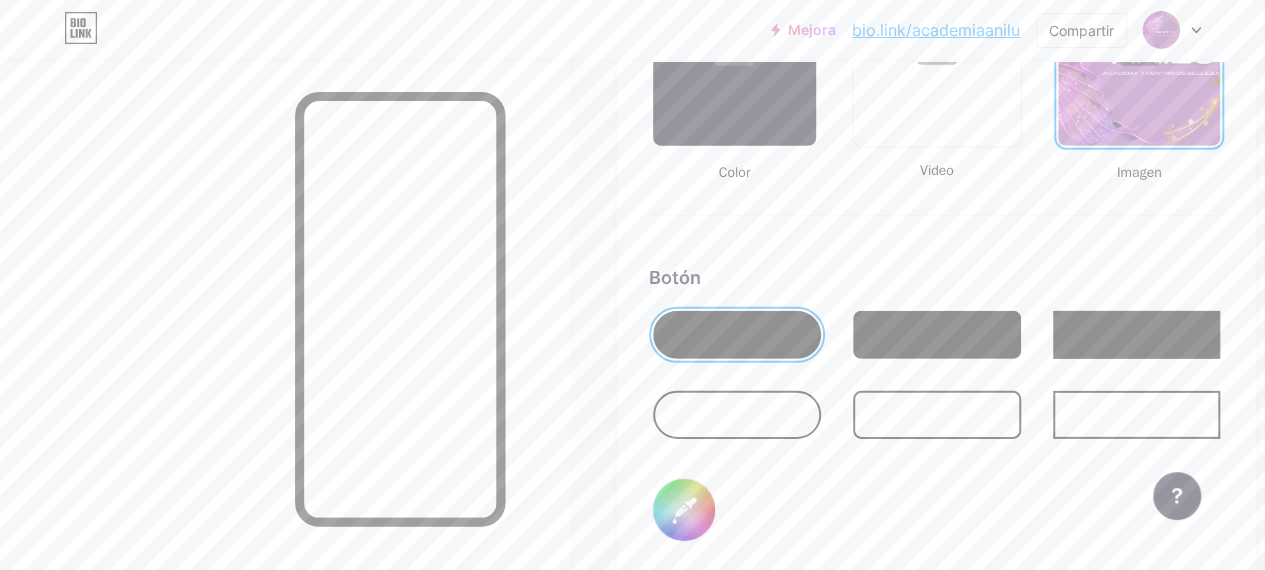 click at bounding box center [737, 415] 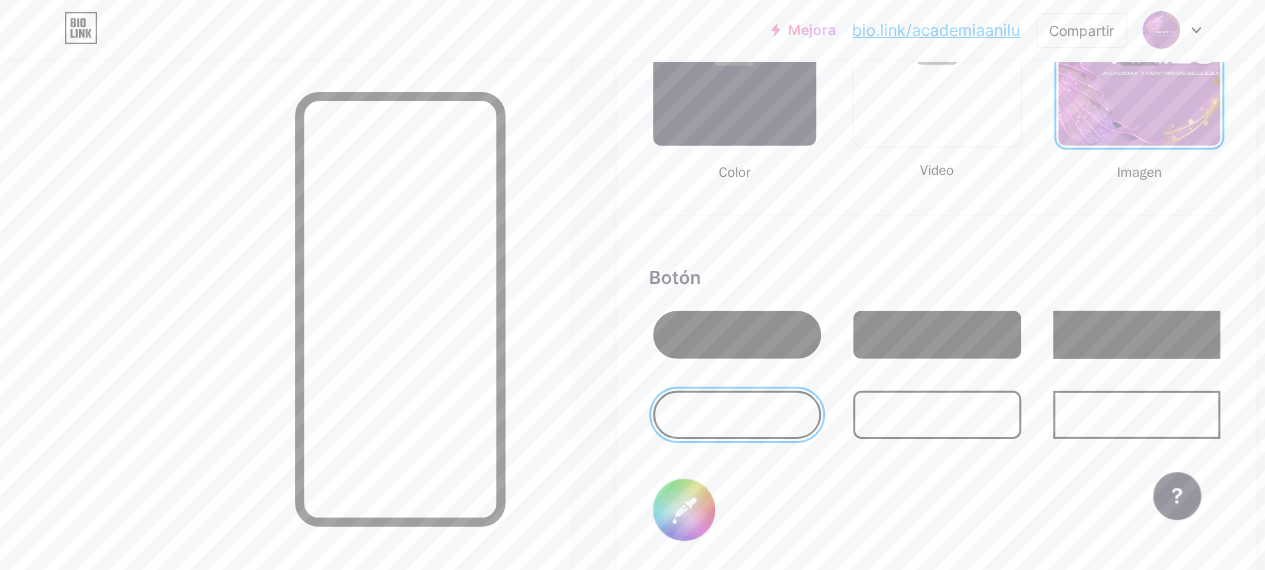 click at bounding box center (737, 335) 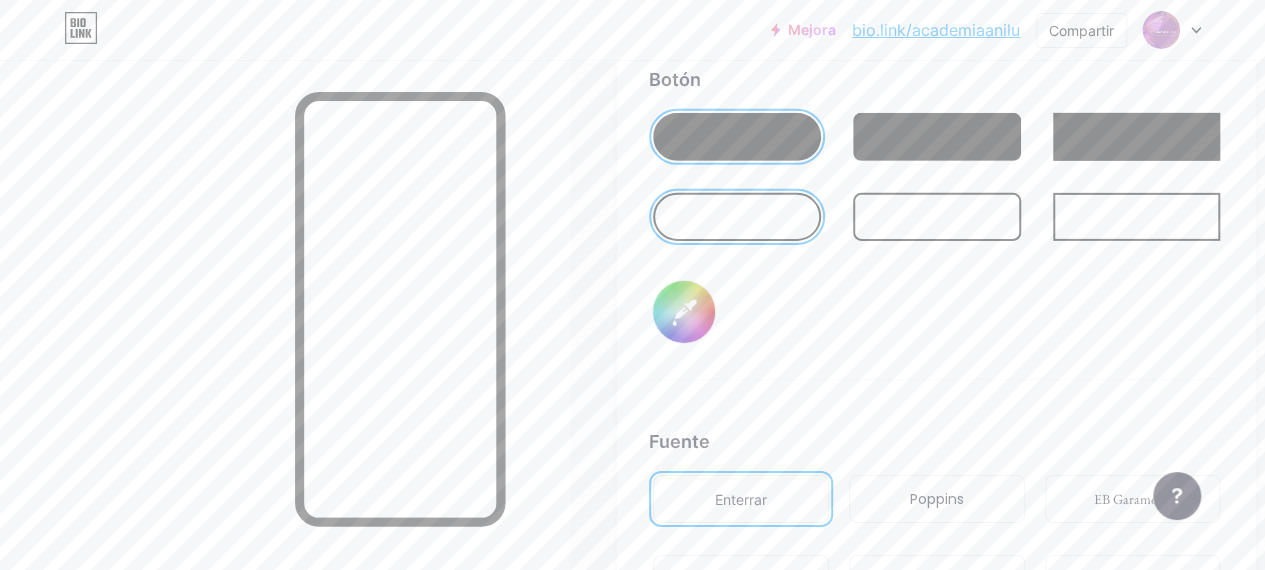 scroll, scrollTop: 3100, scrollLeft: 0, axis: vertical 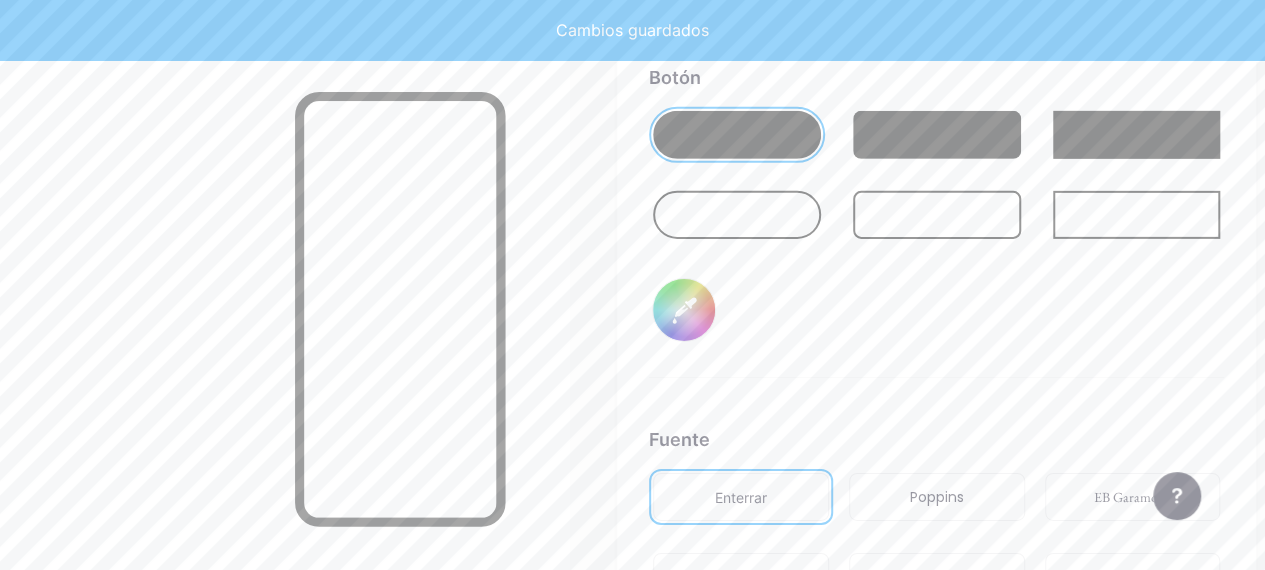 click on "#000000" at bounding box center (684, 310) 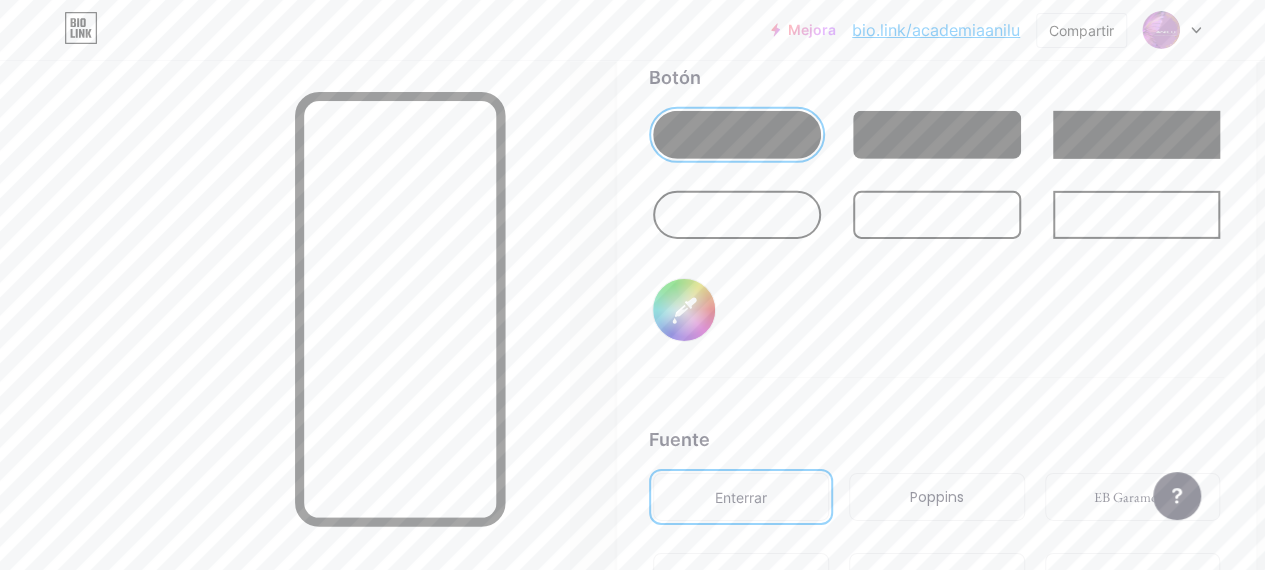 type on "#9d2fd0" 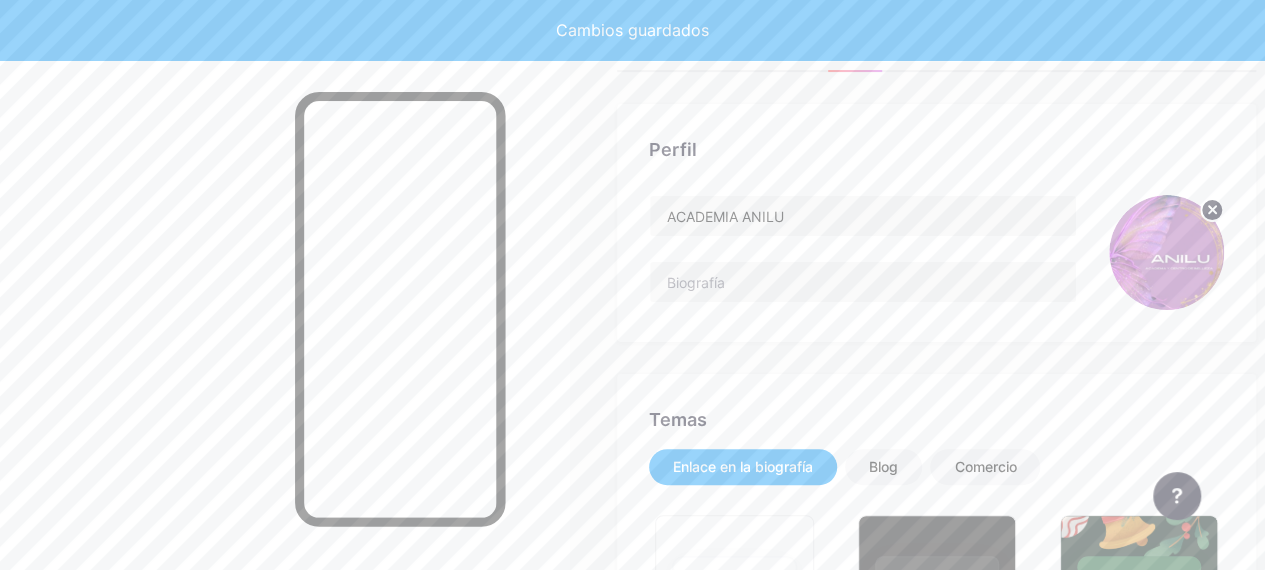 scroll, scrollTop: 0, scrollLeft: 0, axis: both 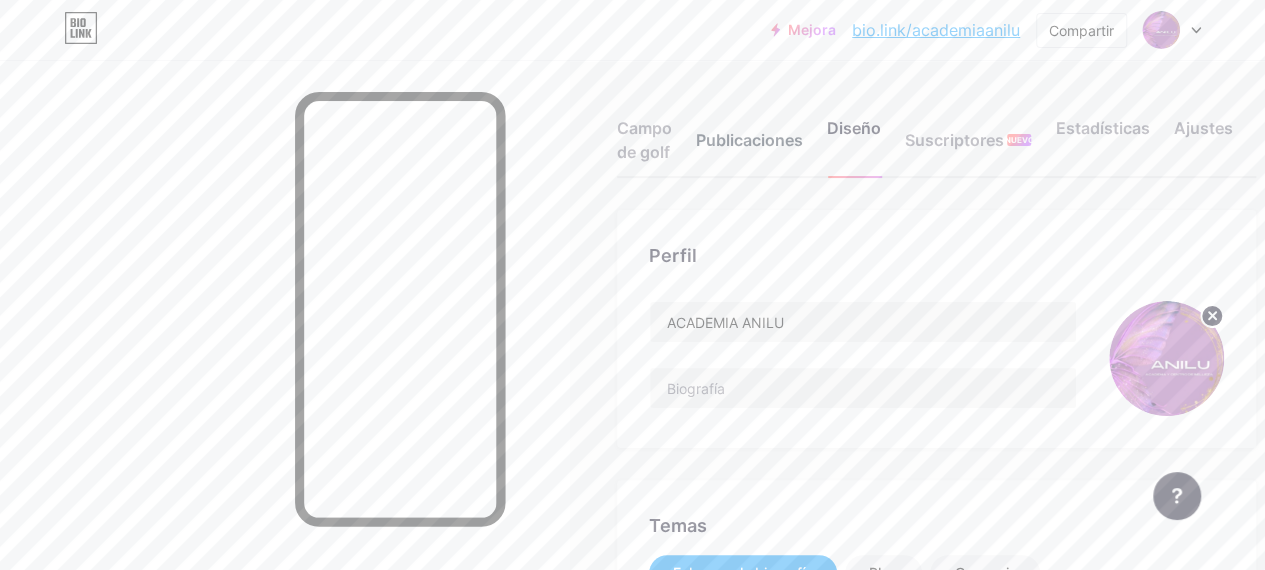 click on "Publicaciones" at bounding box center [749, 140] 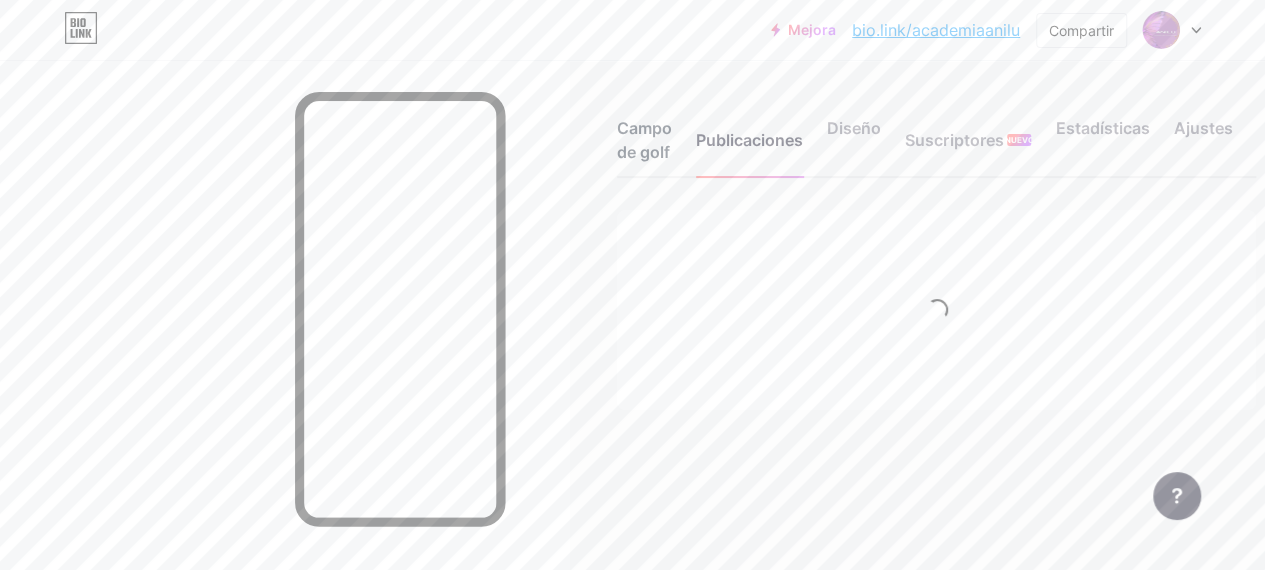 click on "Campo de golf" at bounding box center [644, 140] 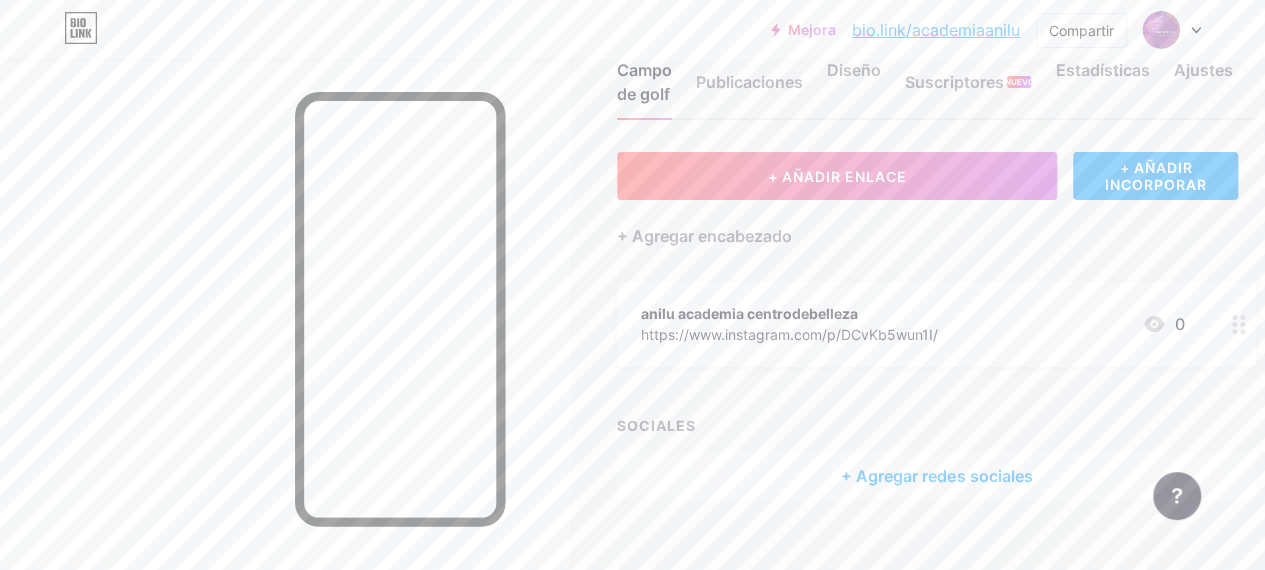 scroll, scrollTop: 87, scrollLeft: 0, axis: vertical 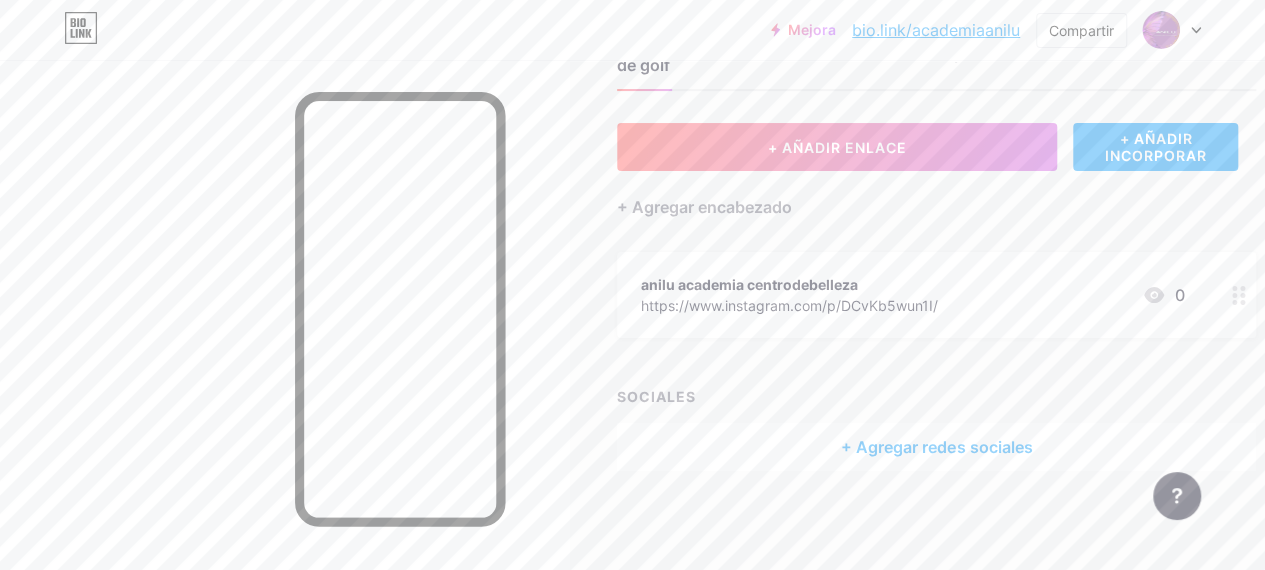 click on "https://www.instagram.com/p/DCvKb5wun1I/" at bounding box center [789, 305] 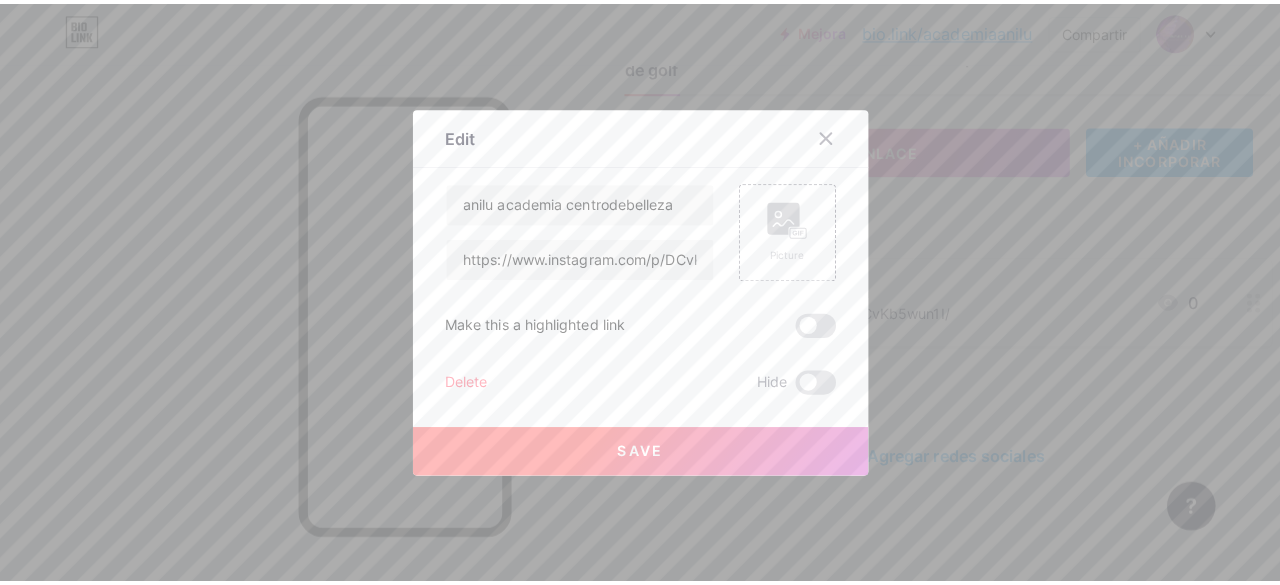 scroll, scrollTop: 72, scrollLeft: 0, axis: vertical 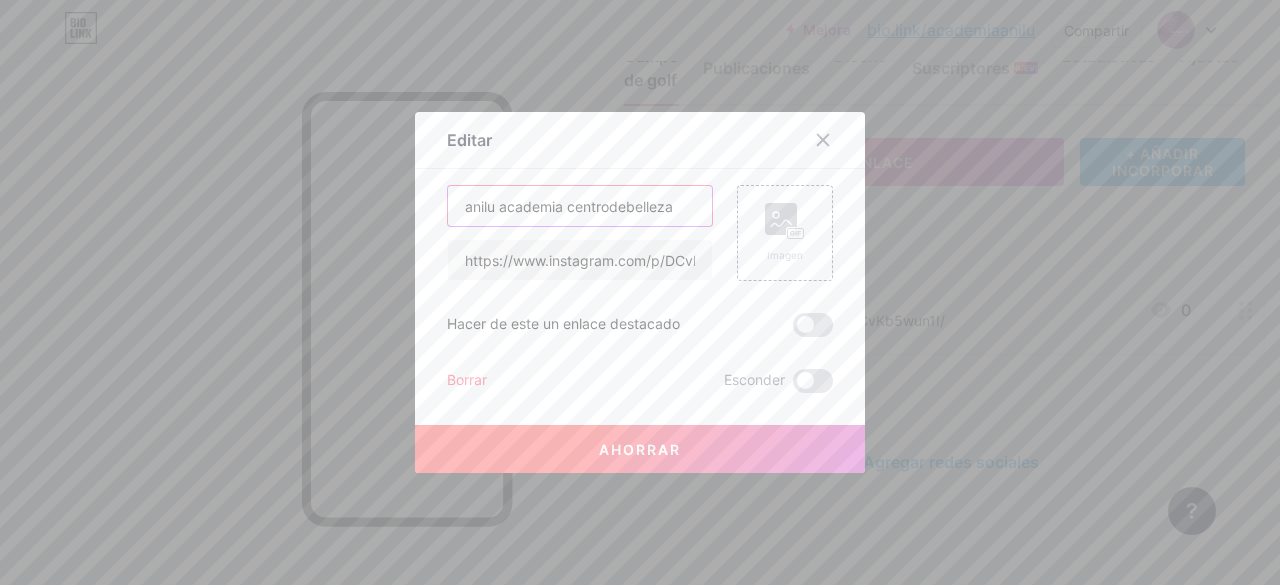 drag, startPoint x: 539, startPoint y: 197, endPoint x: 692, endPoint y: 203, distance: 153.1176 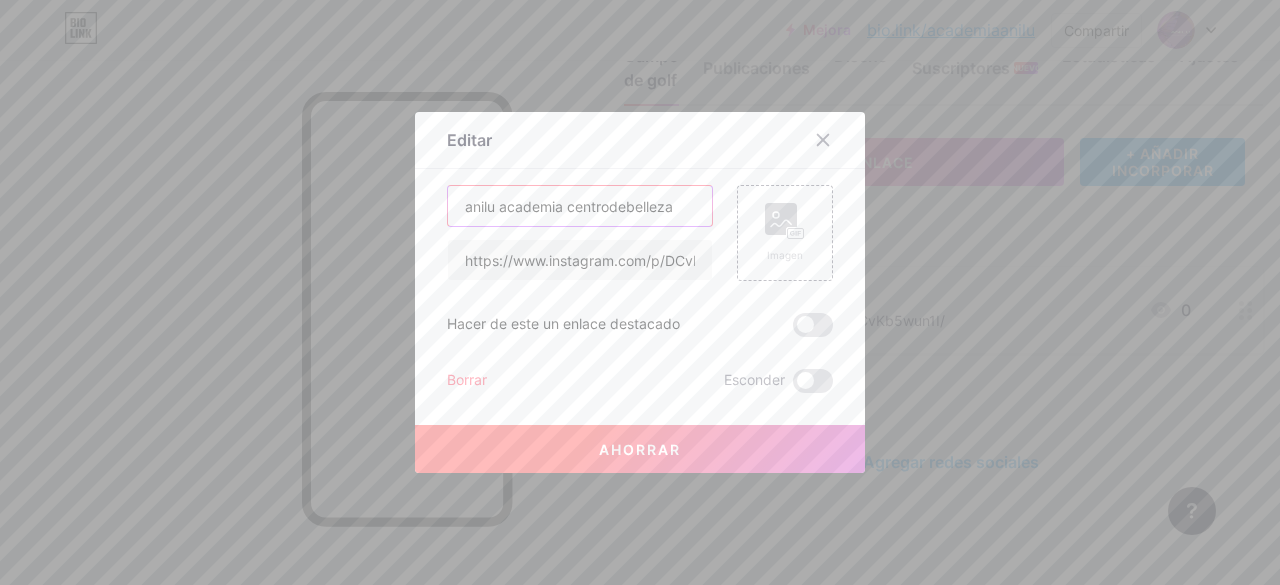 click on "anilu academia centrodebelleza" at bounding box center [580, 206] 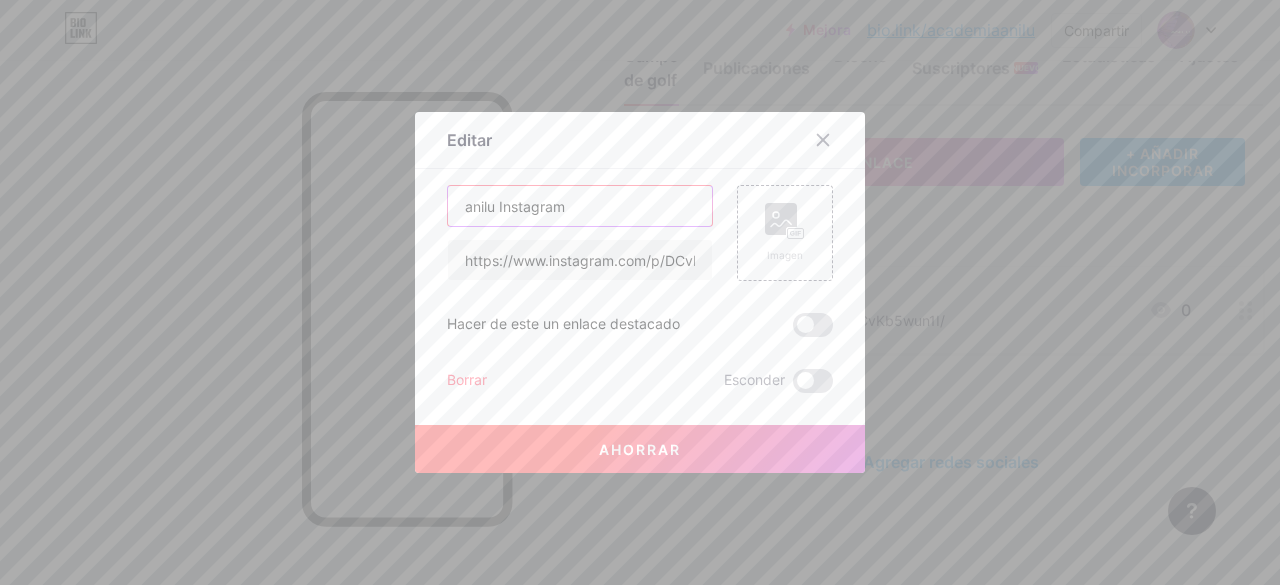 click on "anilu Instagram" at bounding box center (580, 206) 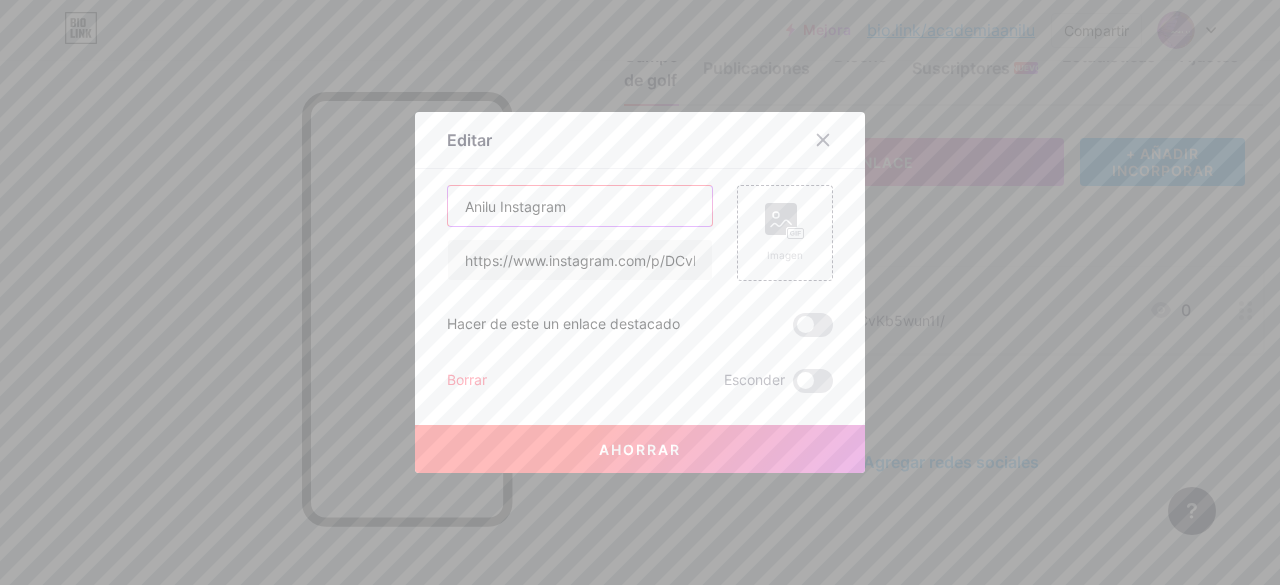 type on "Anilu Instagram" 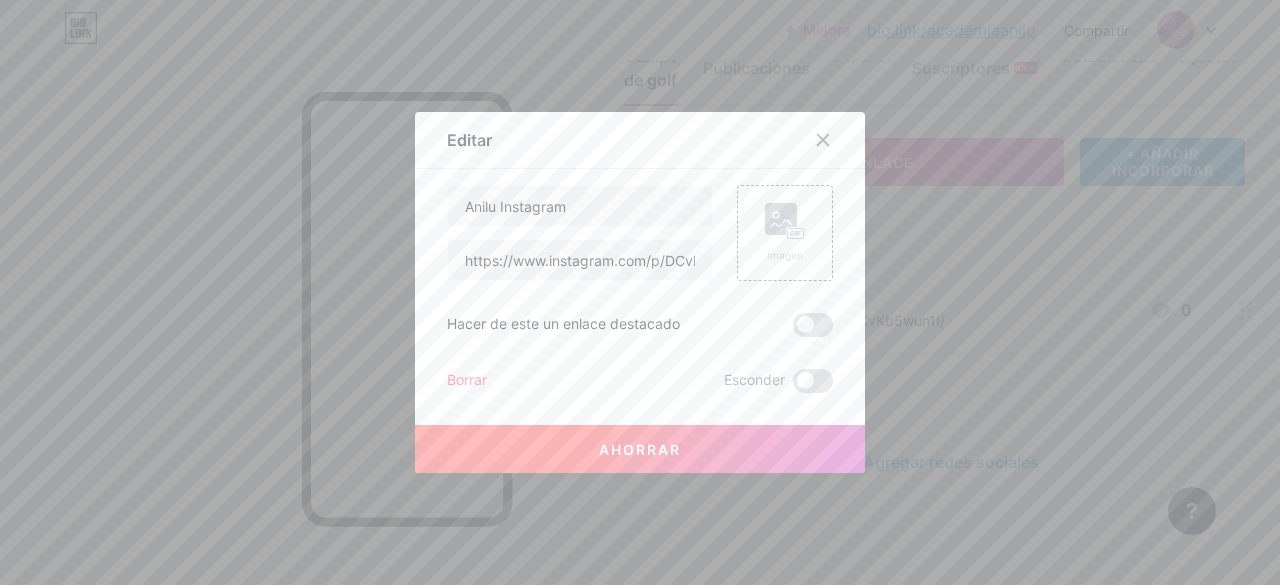 click on "Ahorrar" at bounding box center [640, 449] 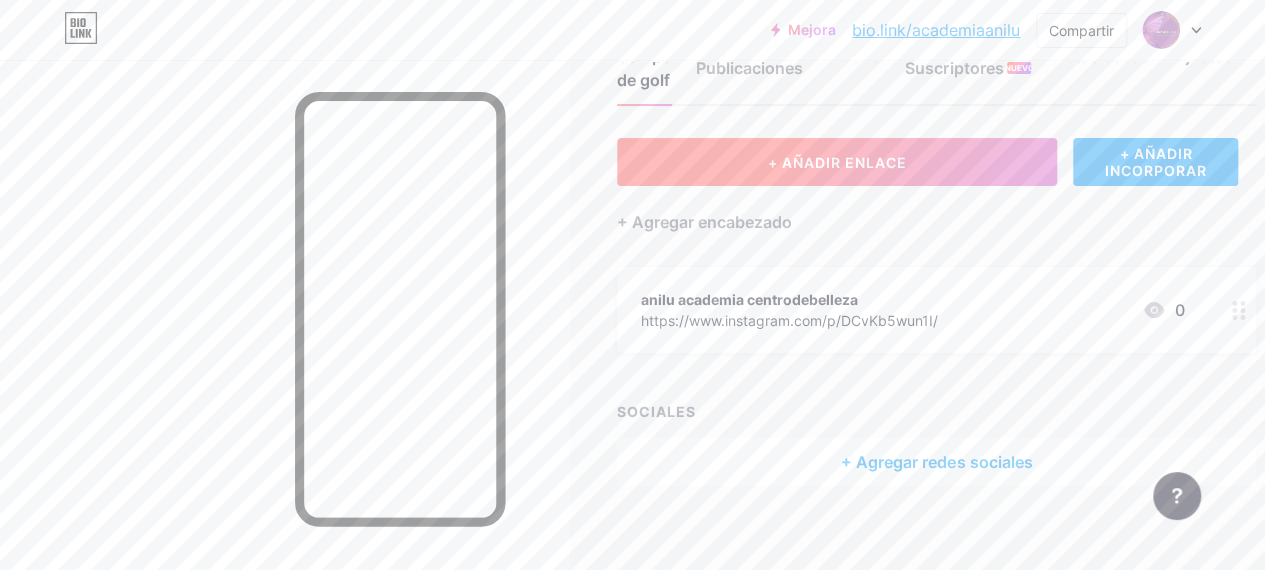 click on "+ AÑADIR ENLACE" at bounding box center [837, 162] 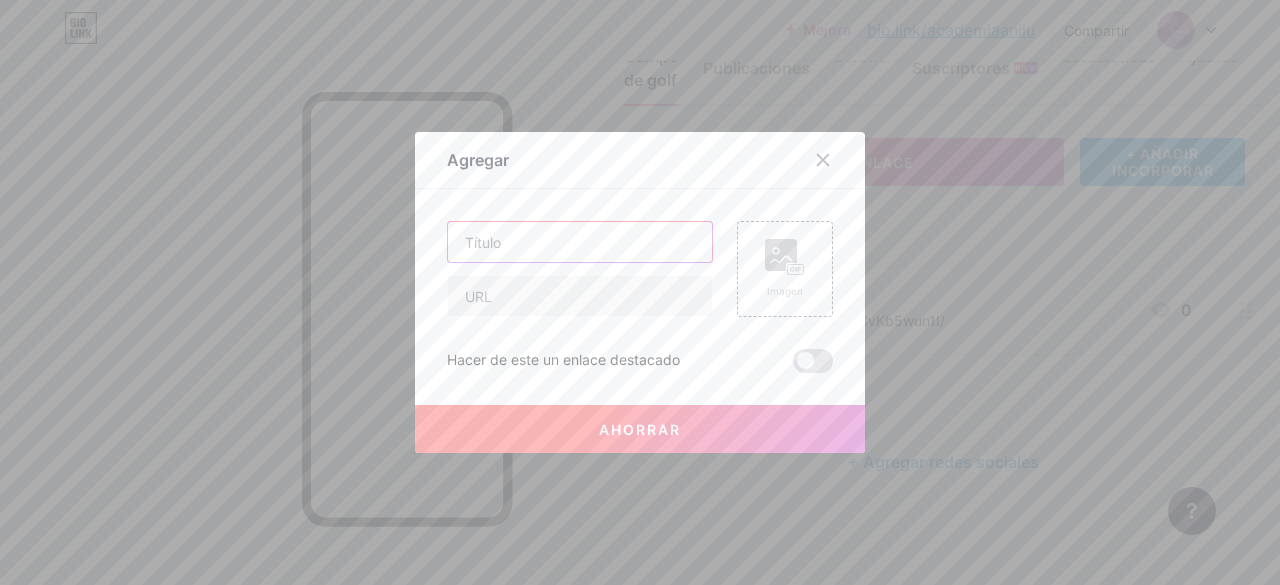 click at bounding box center [580, 242] 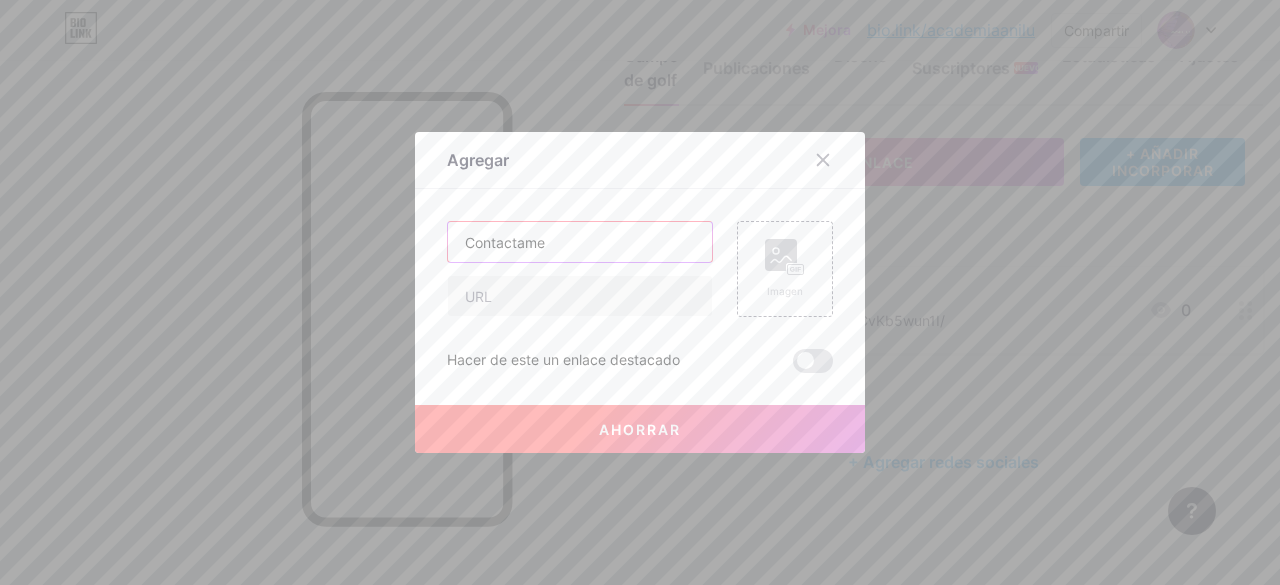type on "Contactame" 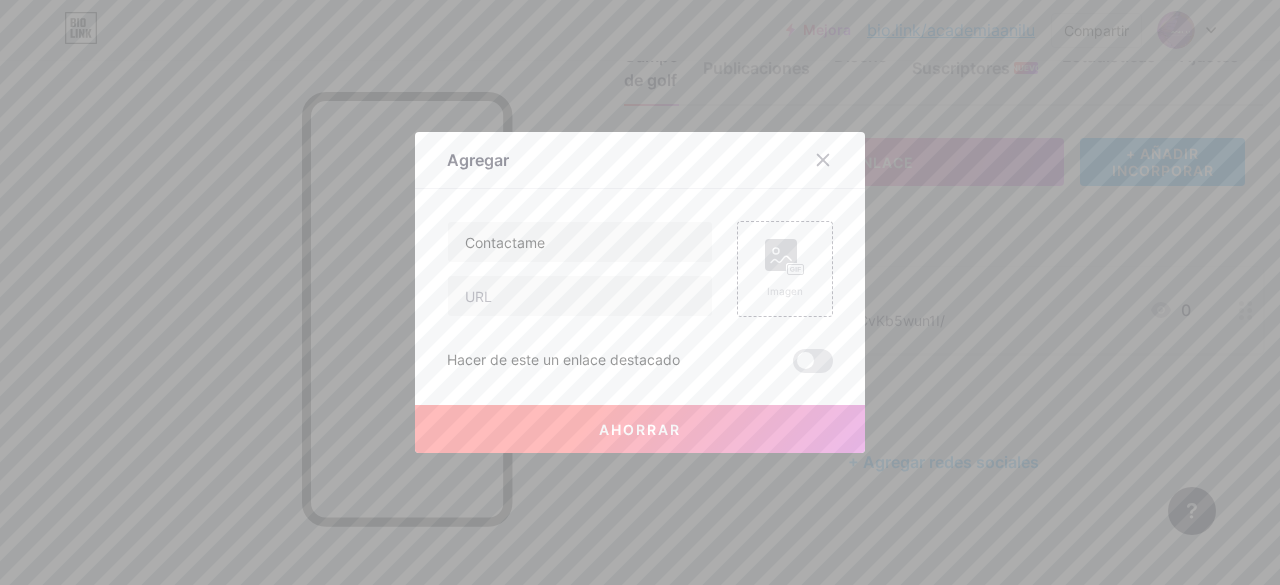 click on "Contactame                         Imagen
Hacer de este un enlace destacado
Ahorrar" at bounding box center [640, 297] 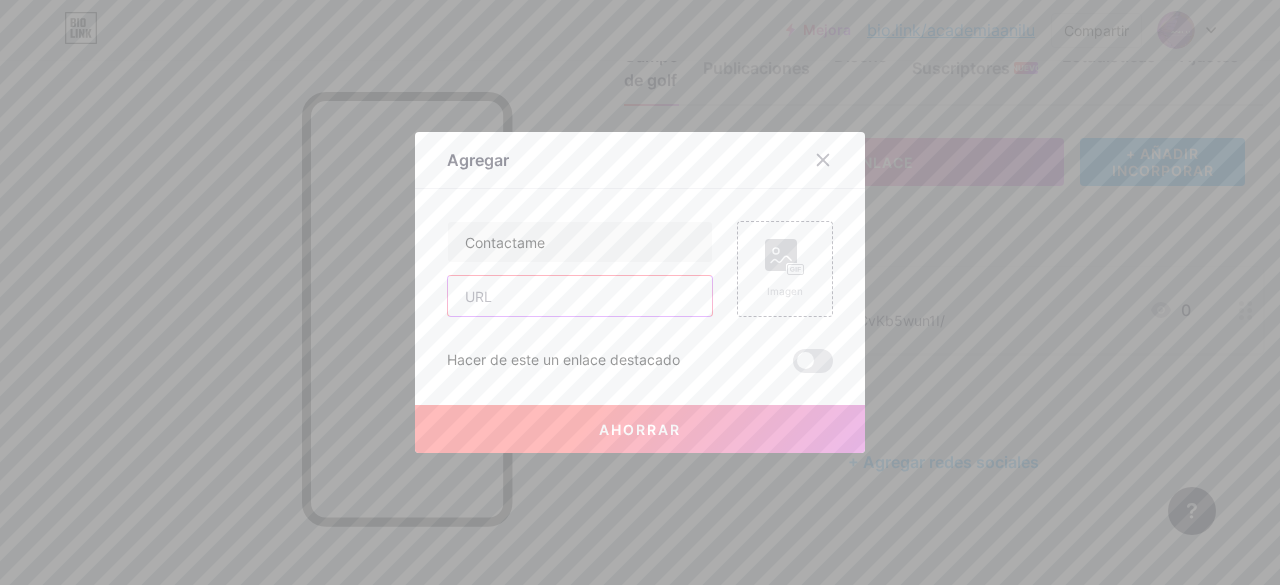 paste on "https://api.whatsapp.com/send?phone=[PHONE]&text=Hola%20quiero%20mas%20informaci%C3%B3n%20&fbclid=PAQ0xDSwL7PX9leHRuA2FlbQIxMAABp5TgzG5W1_BWab7v7yKymRG64bbm3rWw-uo2DChn9jcn2nEb_w7nsPAXlmtU_aem_tYSN01gH0NBm5KR_zzduiA" 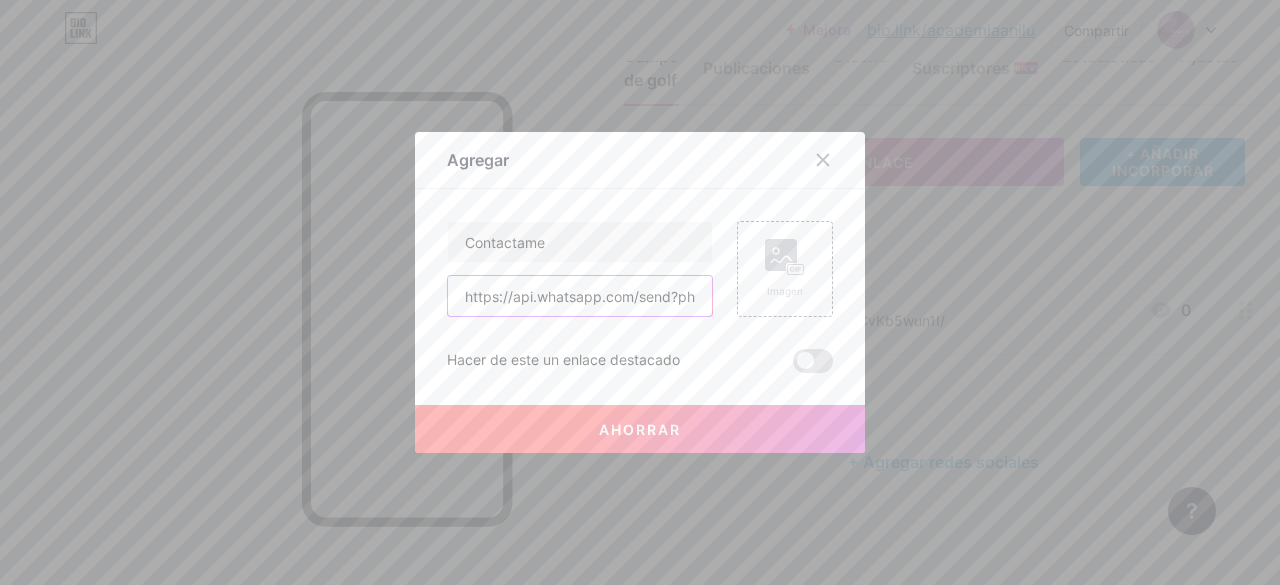 scroll, scrollTop: 0, scrollLeft: 1580, axis: horizontal 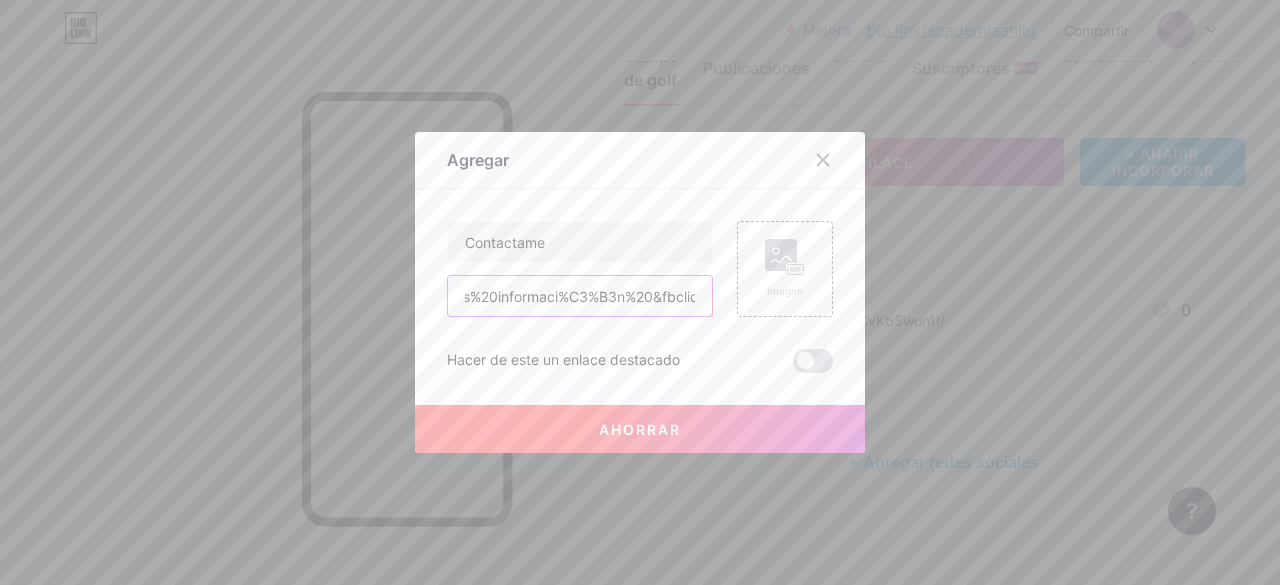 drag, startPoint x: 638, startPoint y: 299, endPoint x: 574, endPoint y: 299, distance: 64 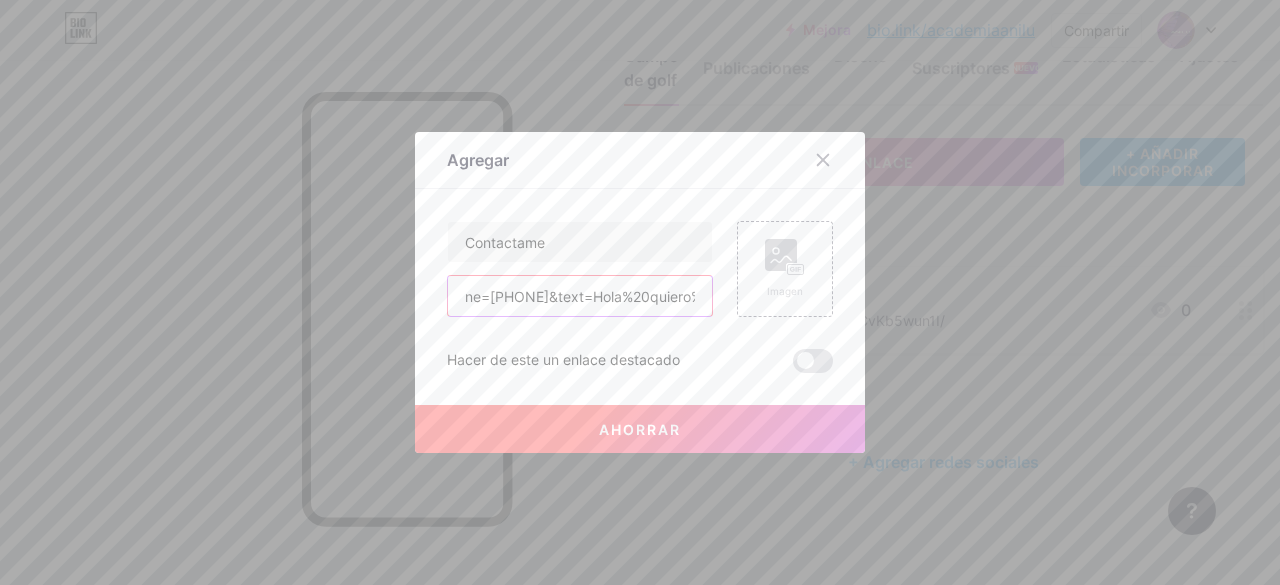 scroll, scrollTop: 0, scrollLeft: 196, axis: horizontal 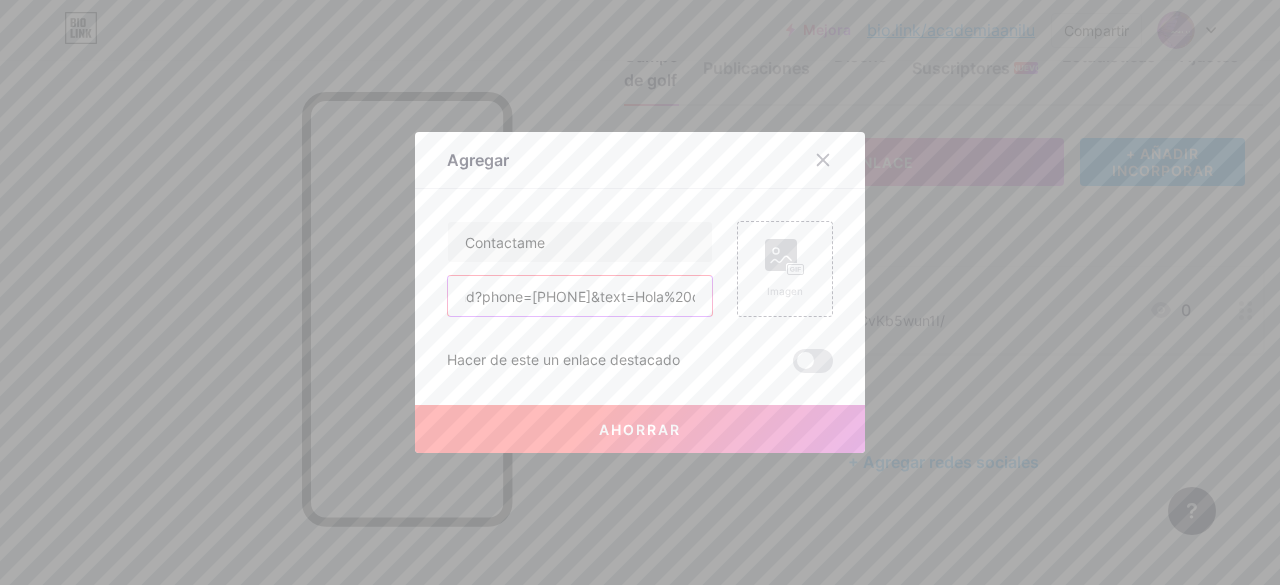 drag, startPoint x: 551, startPoint y: 294, endPoint x: 626, endPoint y: 297, distance: 75.059975 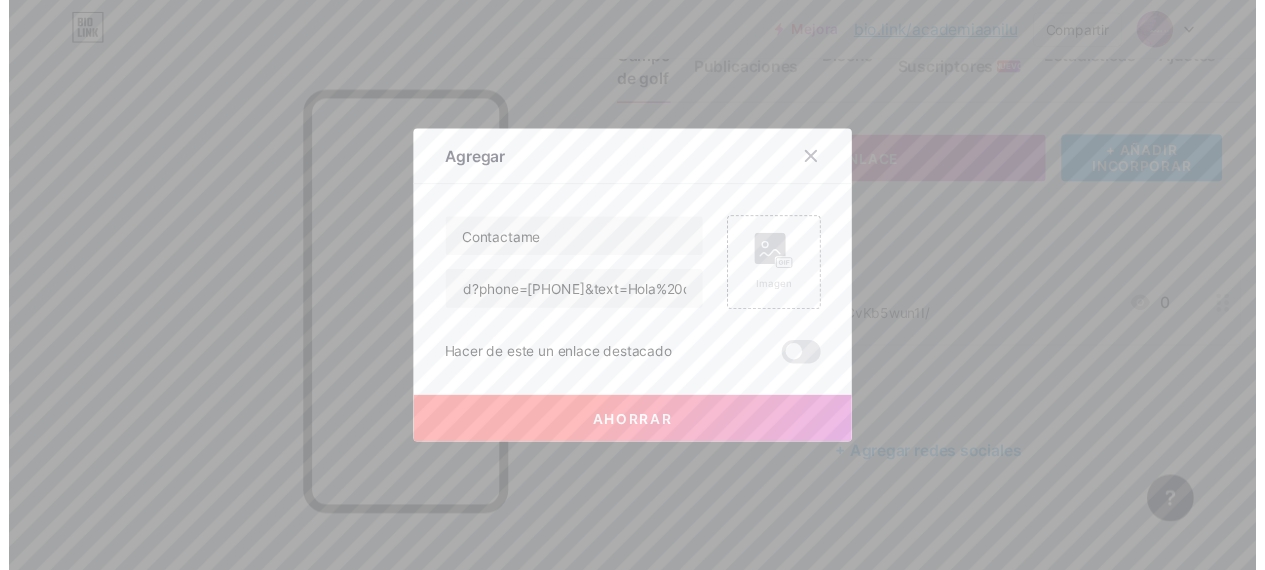 scroll, scrollTop: 0, scrollLeft: 0, axis: both 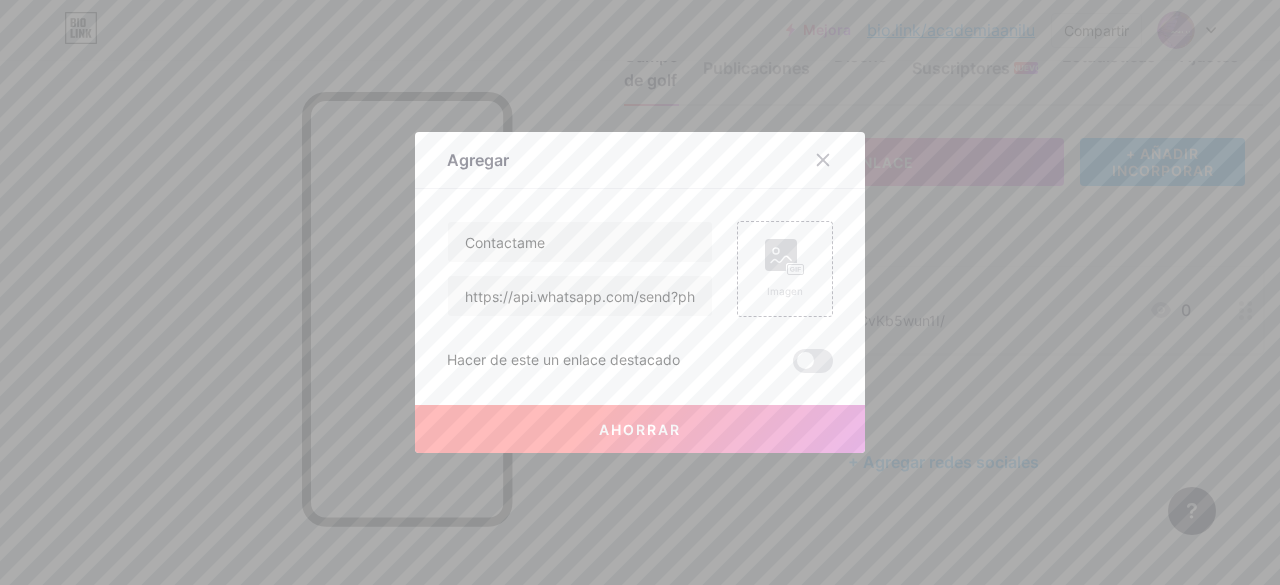 click on "Ahorrar" at bounding box center [640, 429] 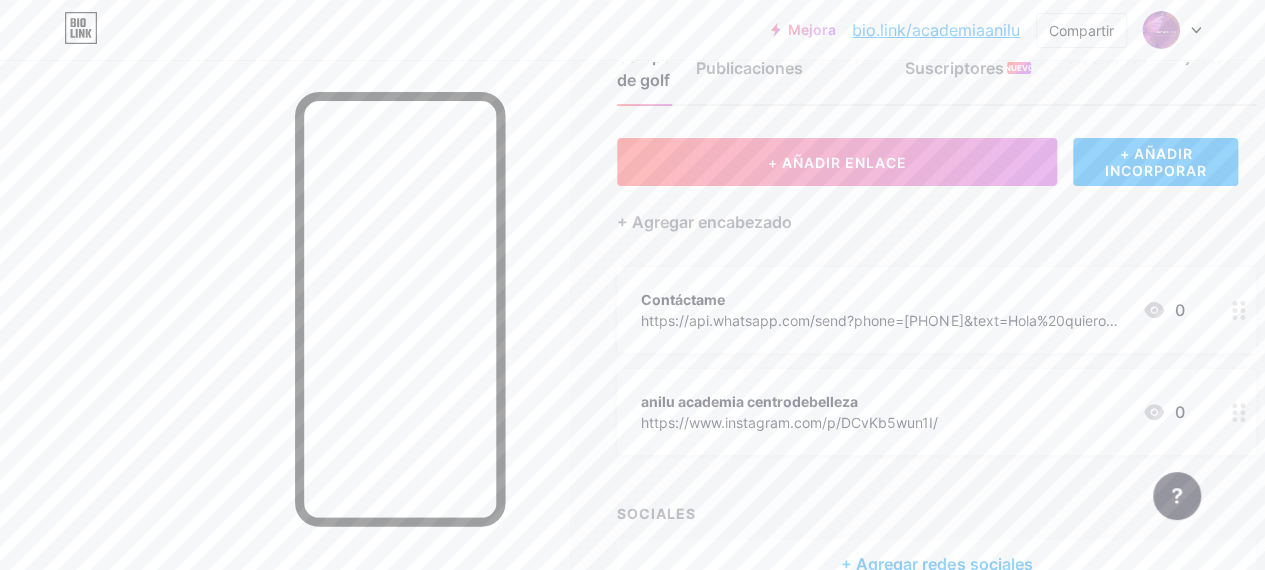 scroll, scrollTop: 0, scrollLeft: 0, axis: both 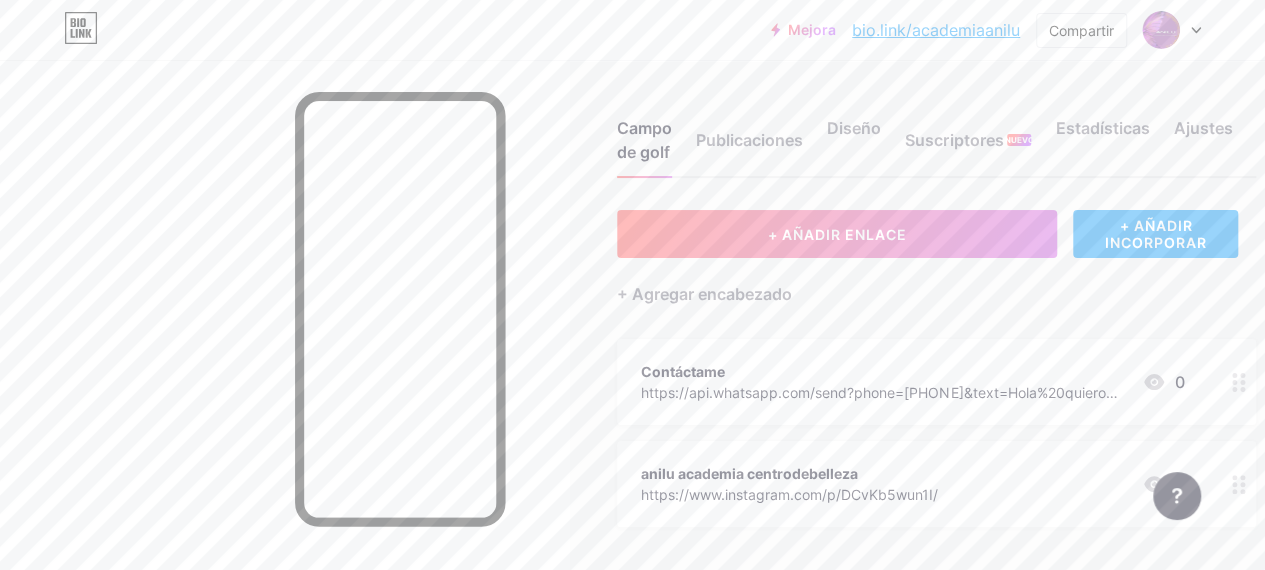 click on "bio.link/academiaanilu" at bounding box center (936, 30) 